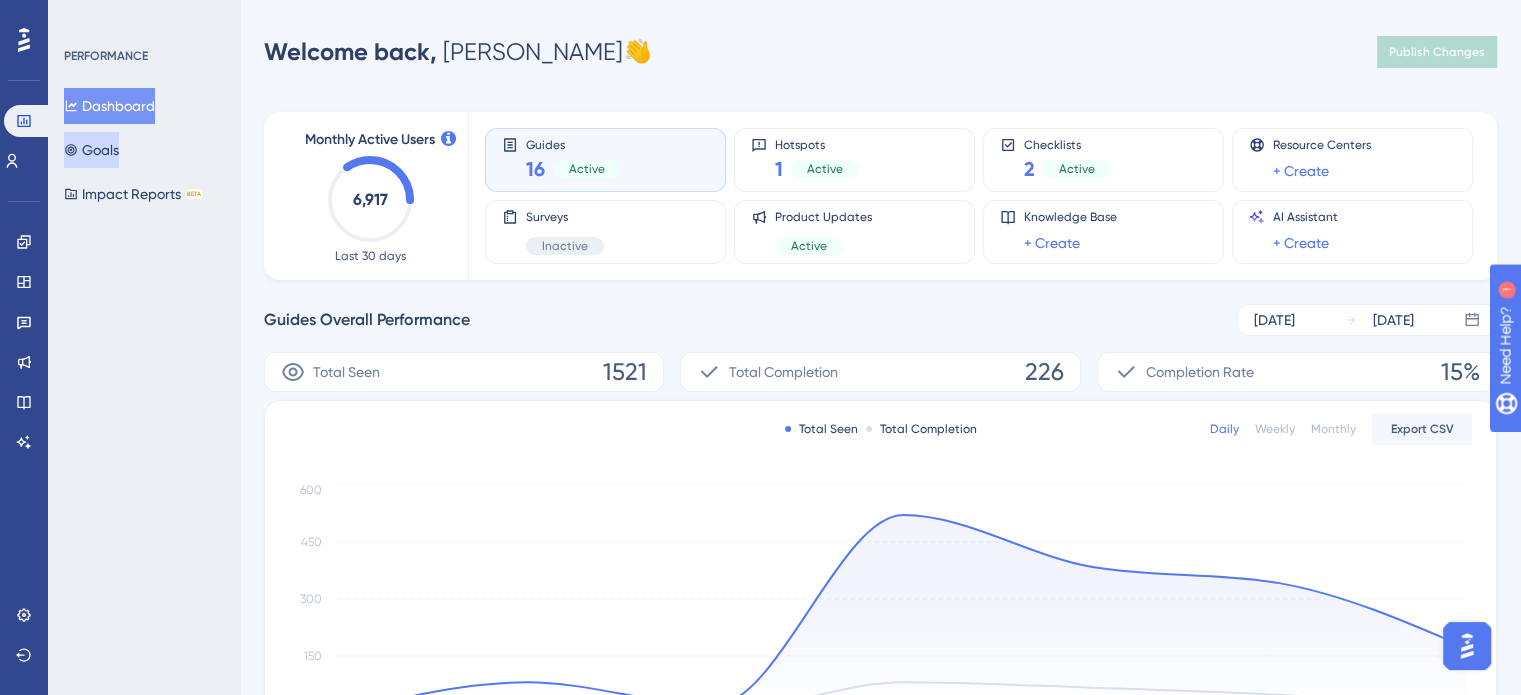 scroll, scrollTop: 0, scrollLeft: 0, axis: both 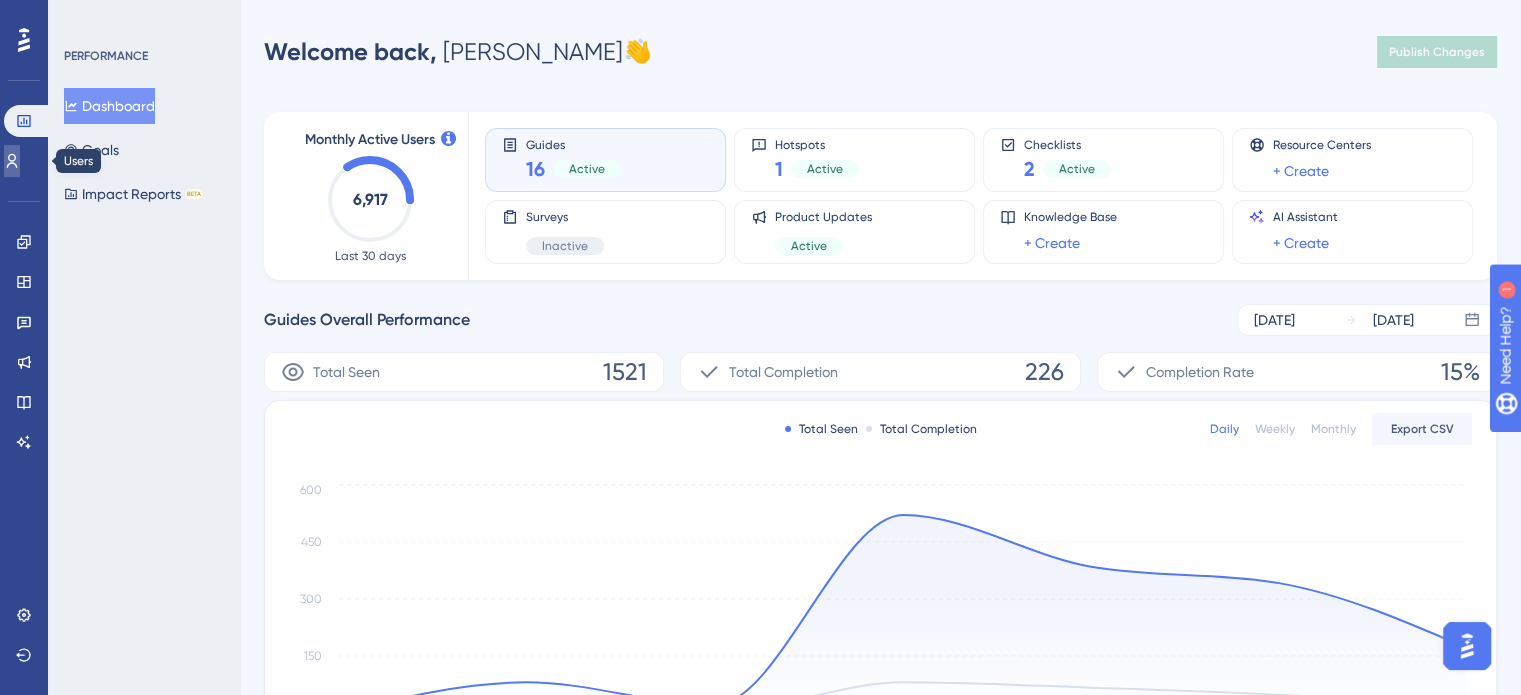 click 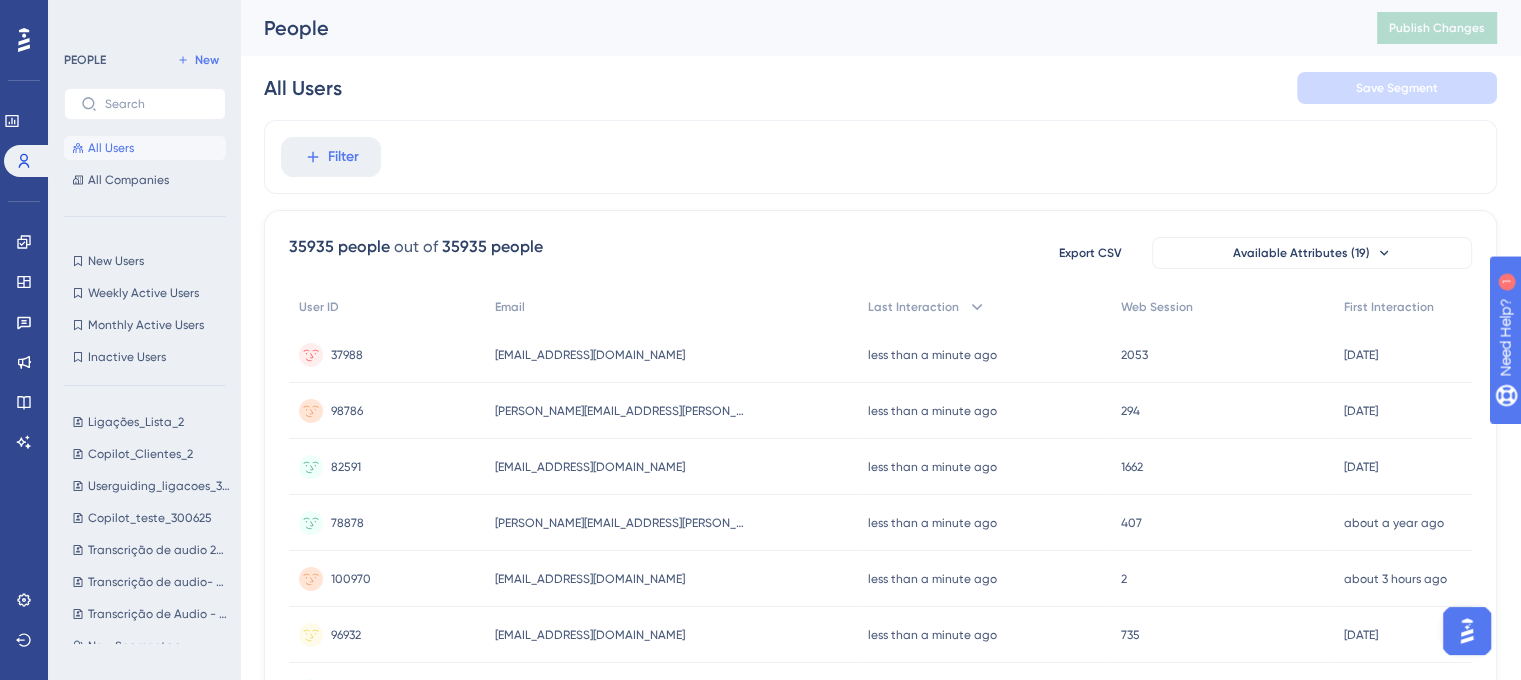 click at bounding box center [1467, 631] 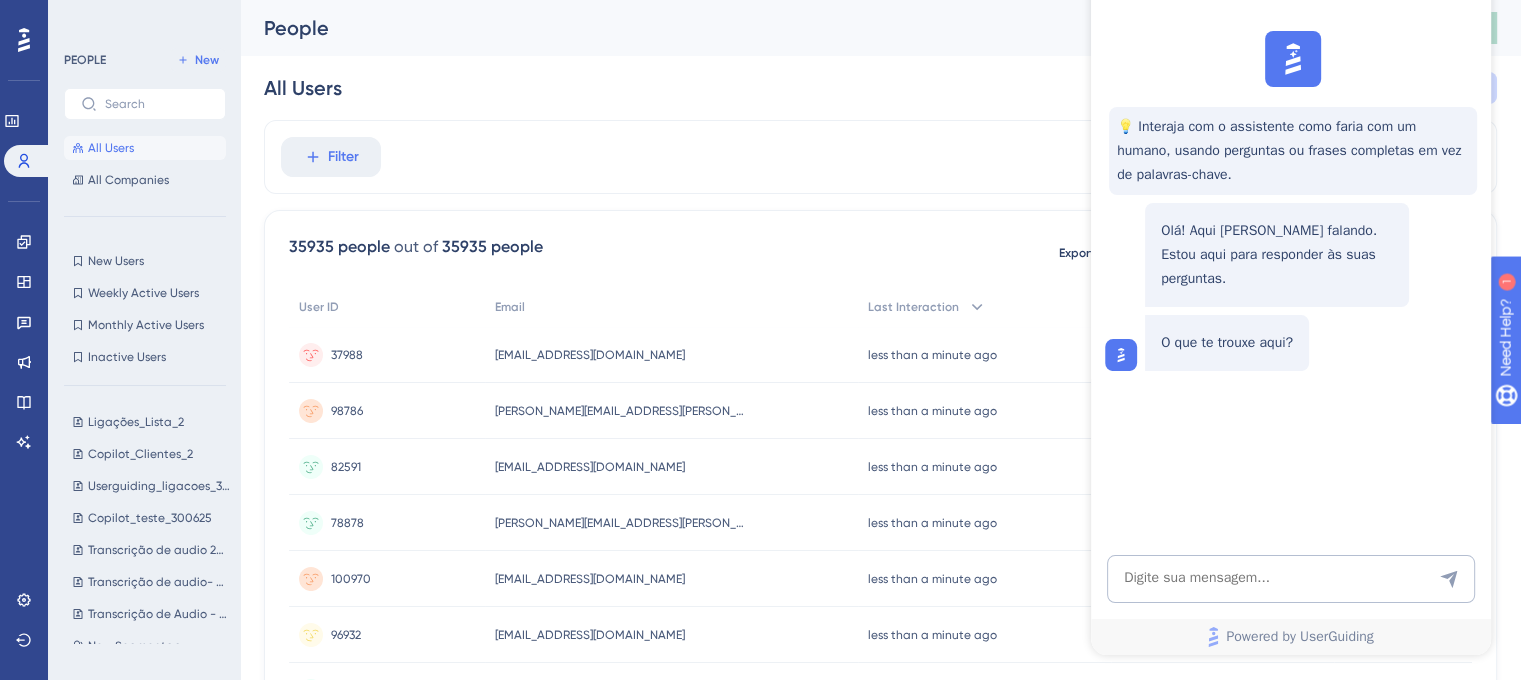 scroll, scrollTop: 0, scrollLeft: 0, axis: both 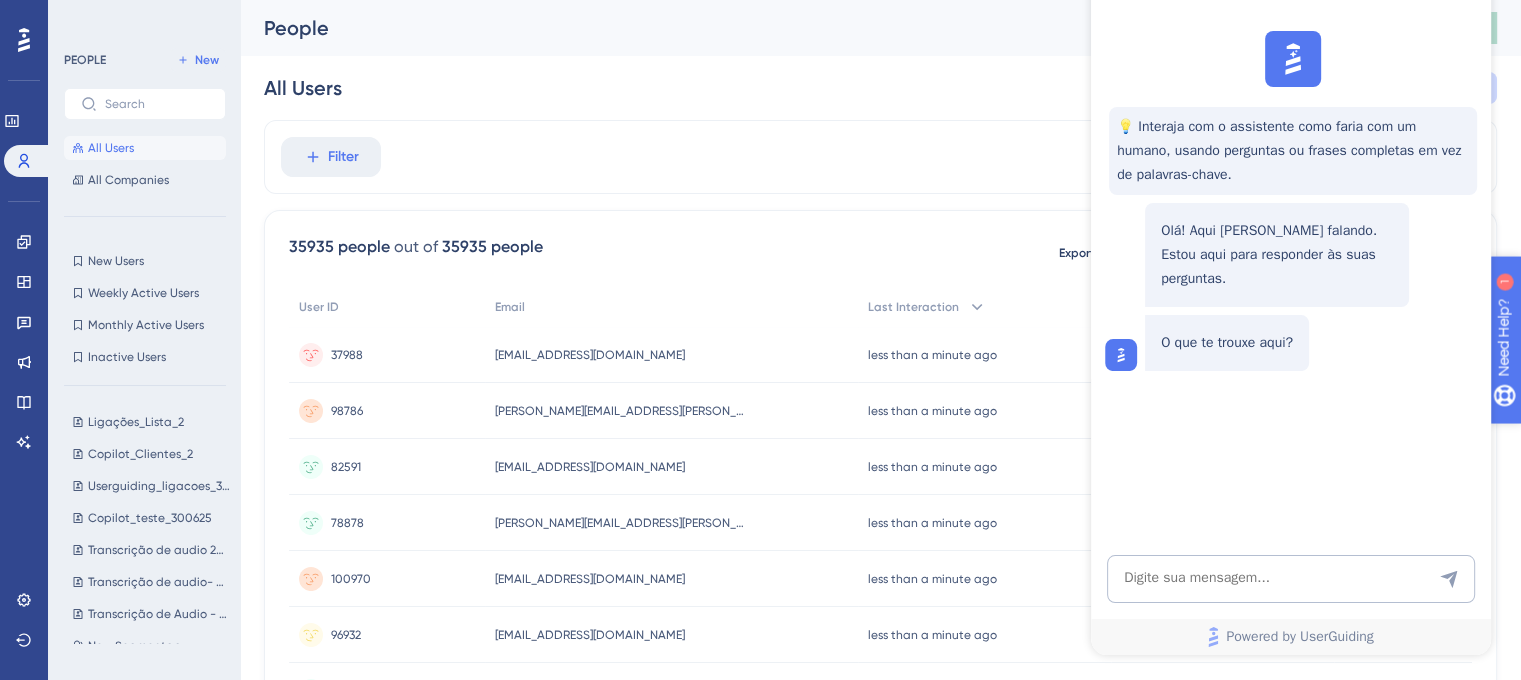 click on "Need Help?" at bounding box center (1573, 440) 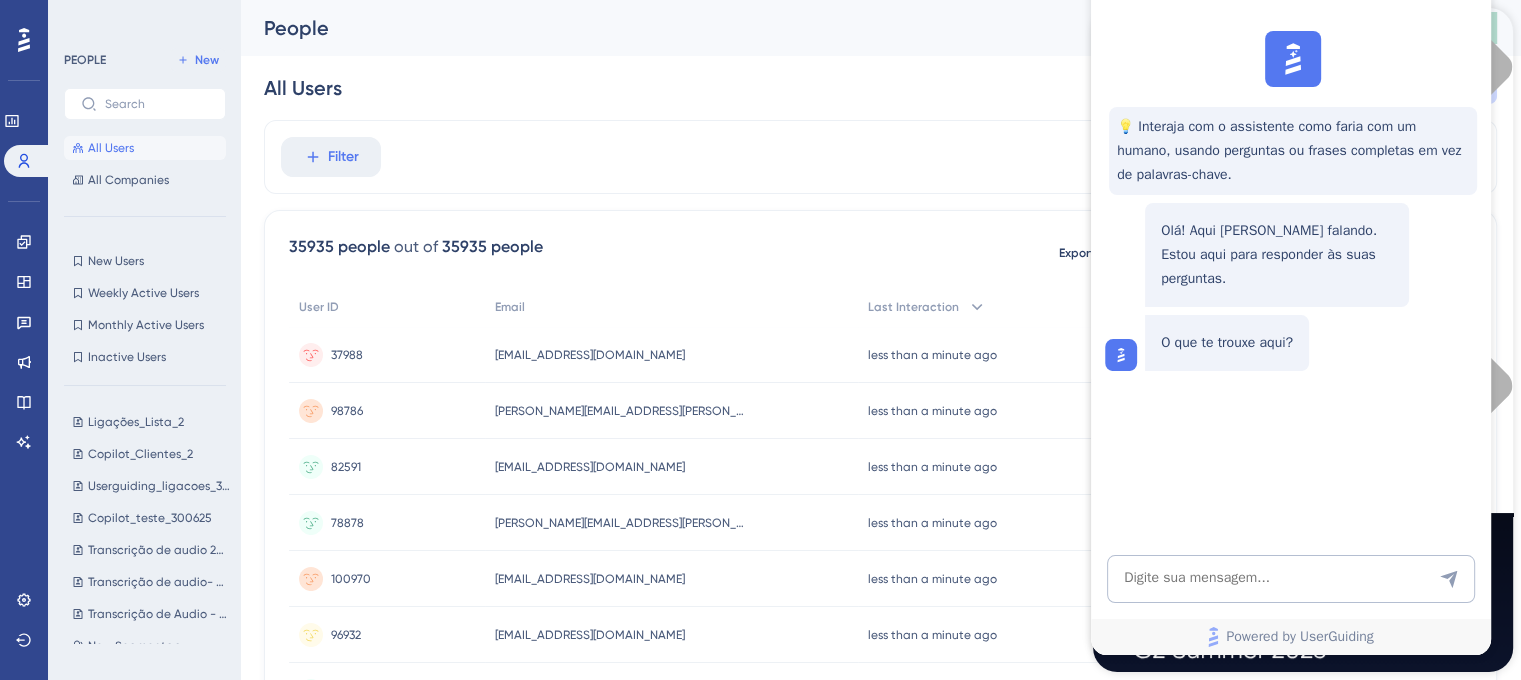 click on "Filter" at bounding box center [880, 157] 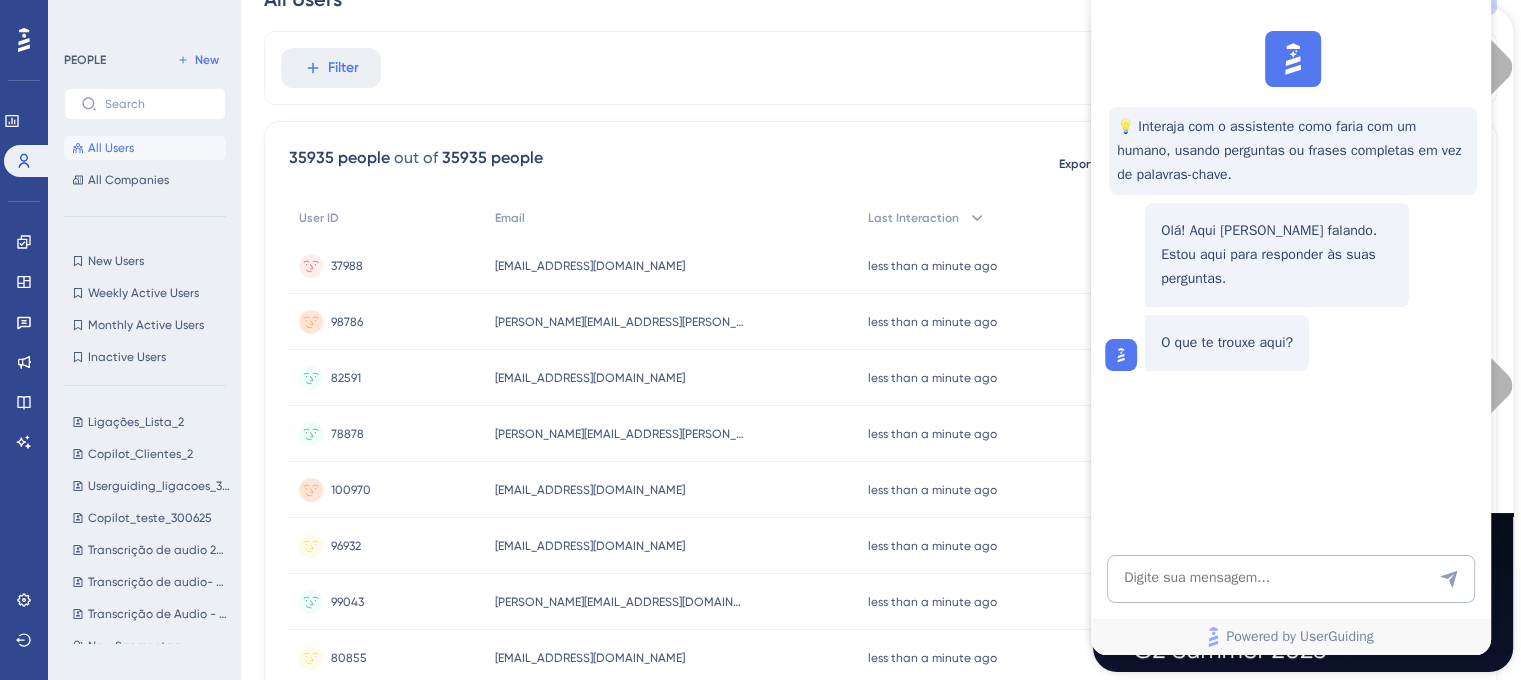 scroll, scrollTop: 0, scrollLeft: 0, axis: both 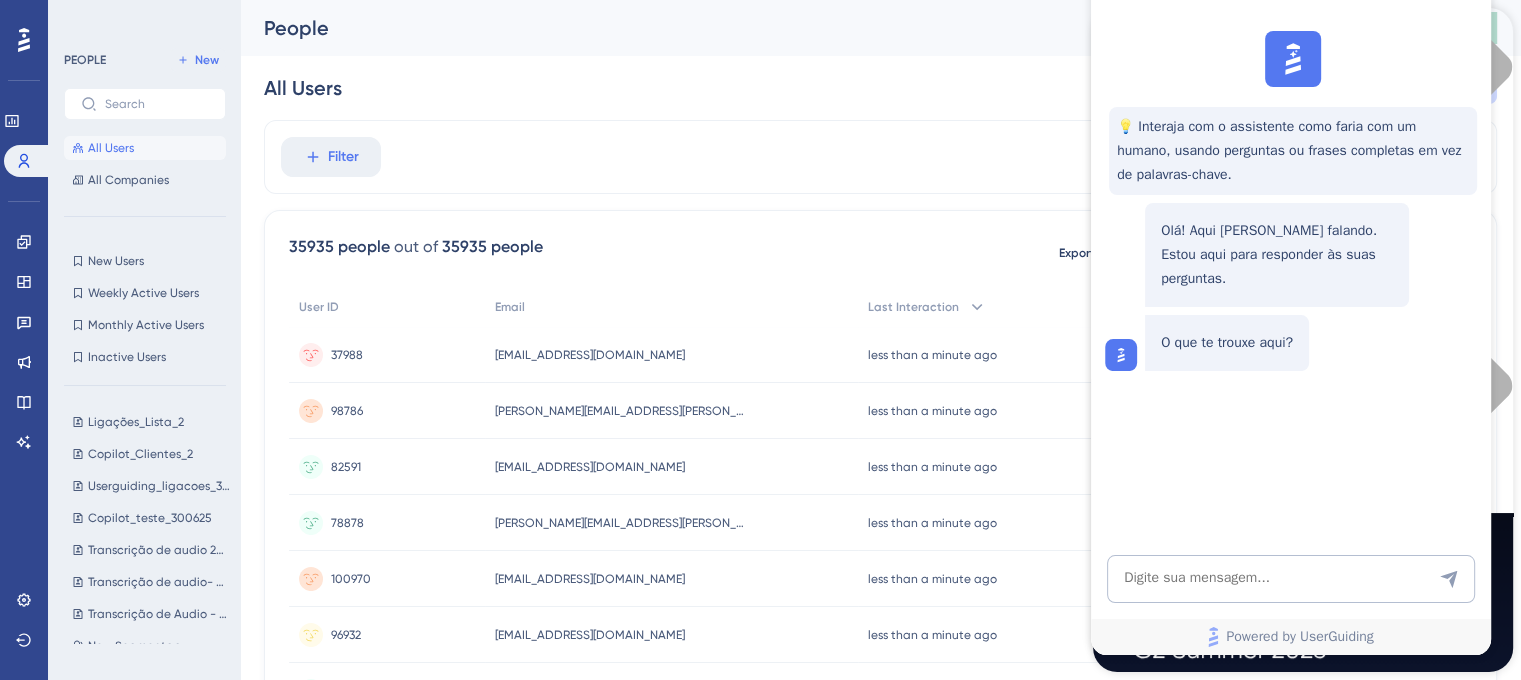 click on "💡 Interaja com o assistente como faria com um humano, usando perguntas ou frases completas em vez de palavras-chave. Olá! Aqui é o Dylan falando. Estou aqui para responder às suas perguntas. O que te trouxe aqui?" at bounding box center [1289, 201] 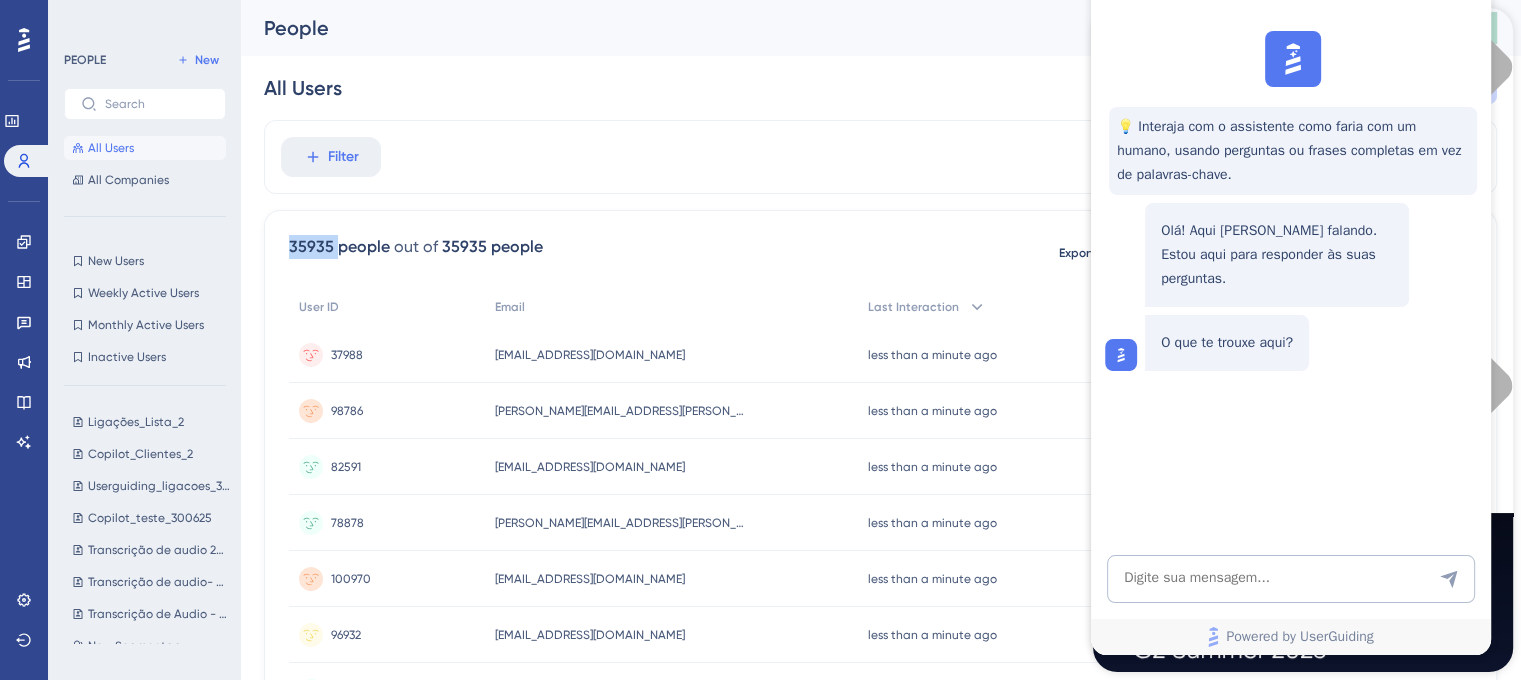 click on "All Users Save Segment" at bounding box center (880, 88) 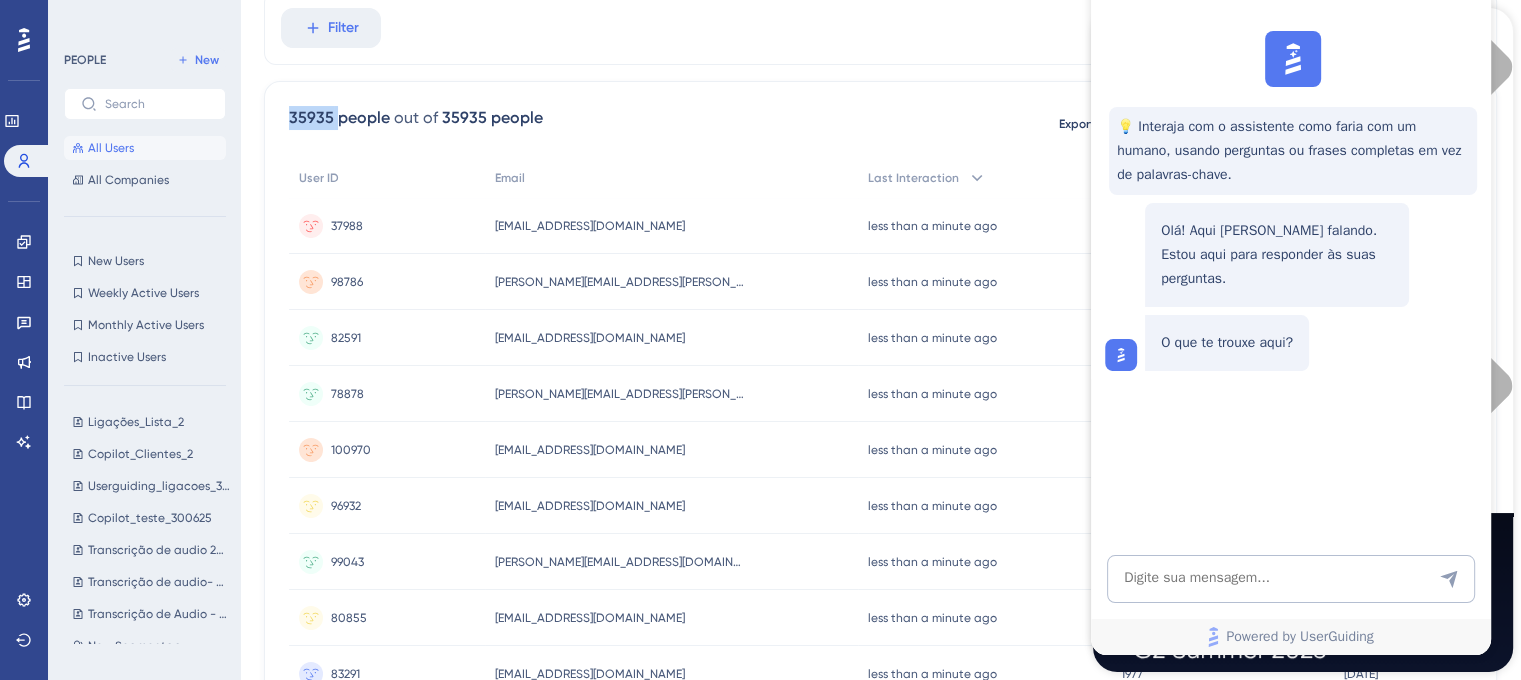 scroll, scrollTop: 400, scrollLeft: 0, axis: vertical 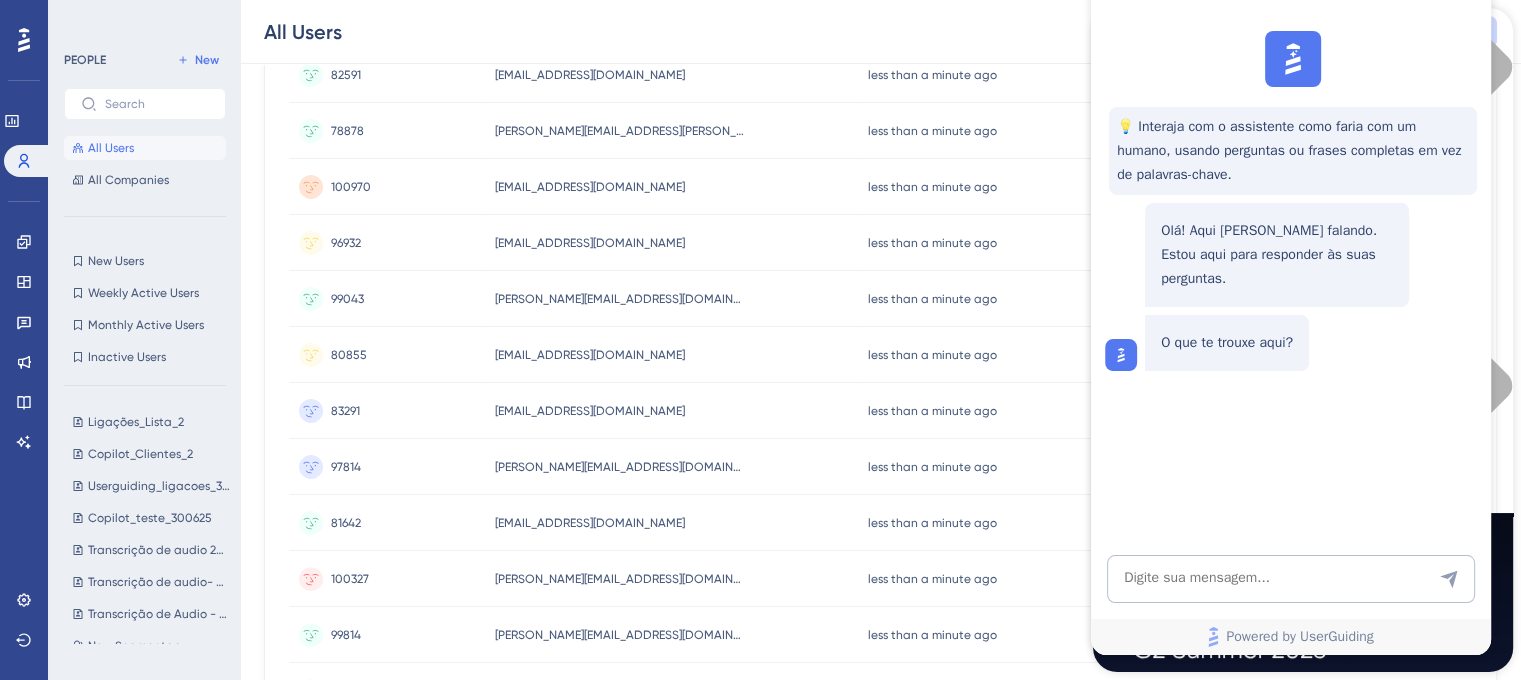click on "All Users Save Segment" at bounding box center (880, 32) 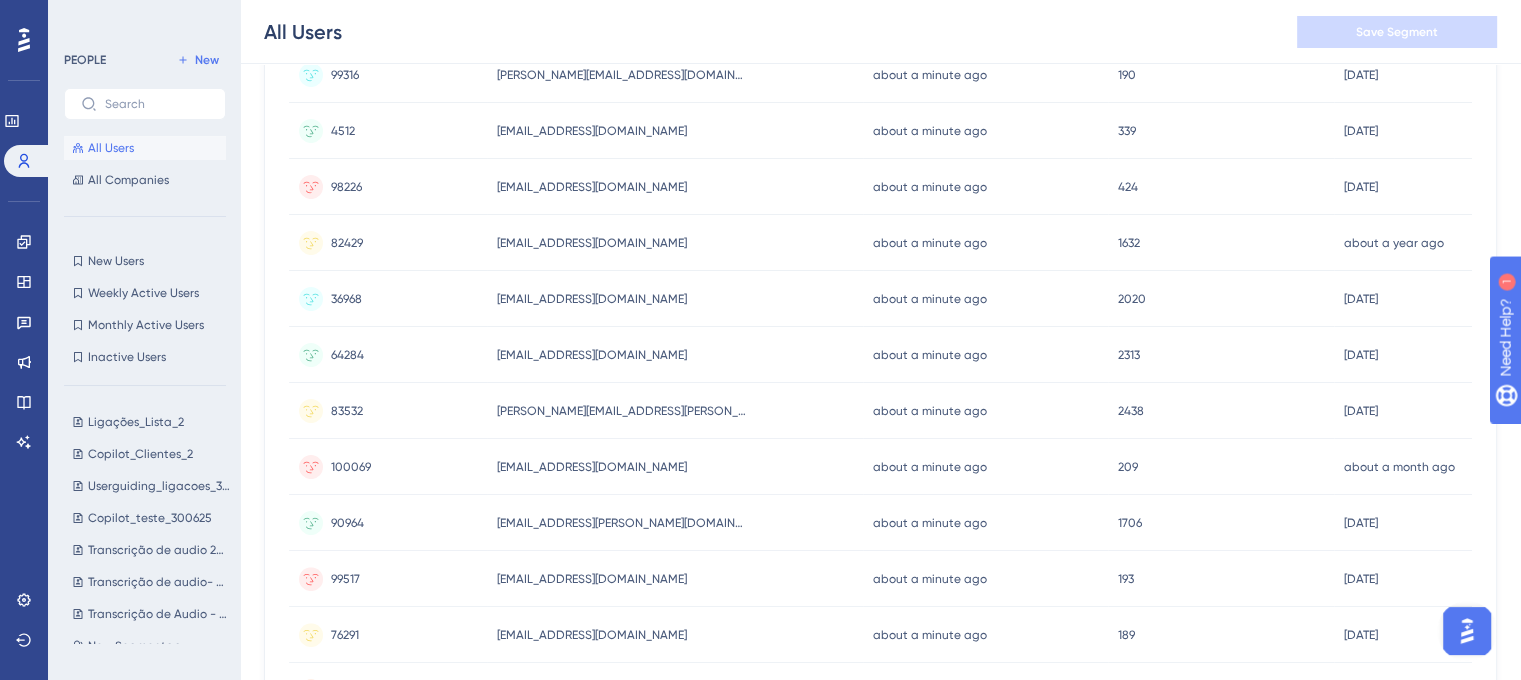 scroll, scrollTop: 0, scrollLeft: 0, axis: both 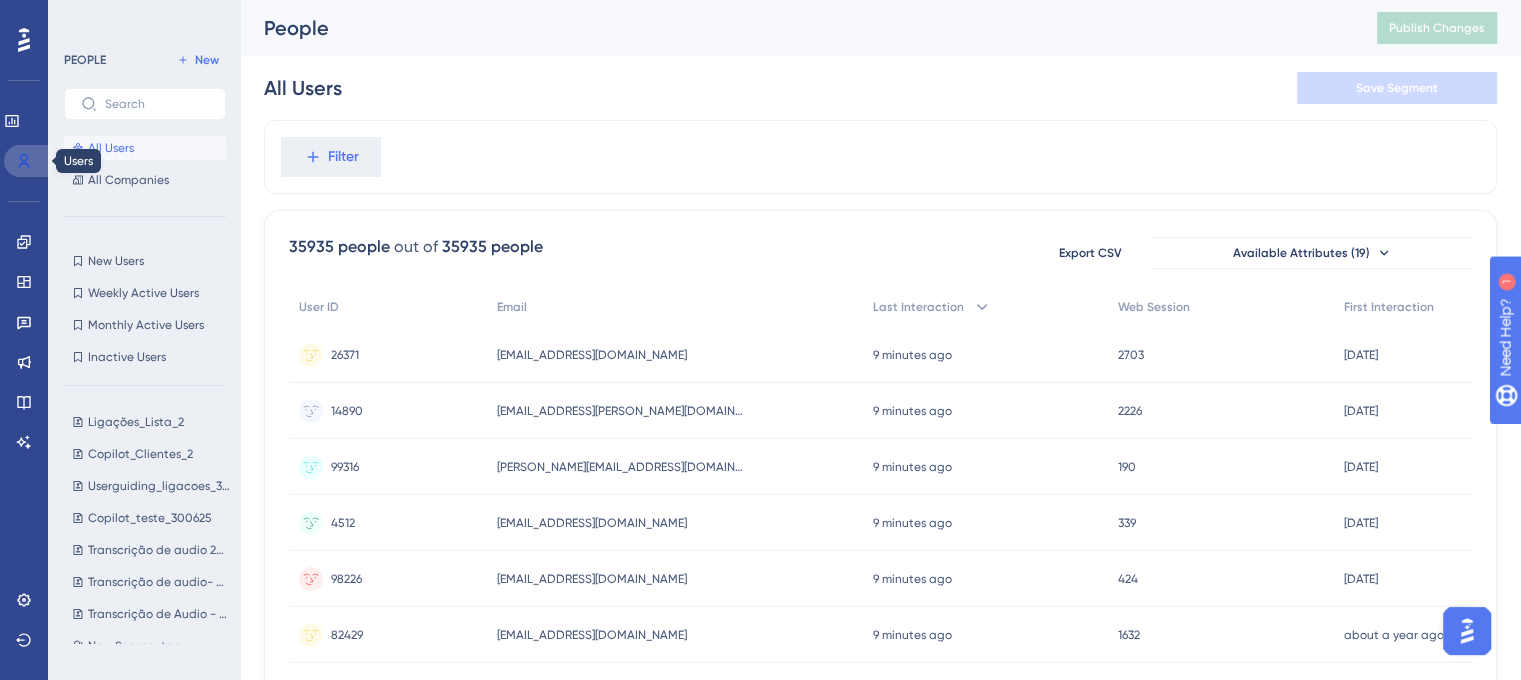 click 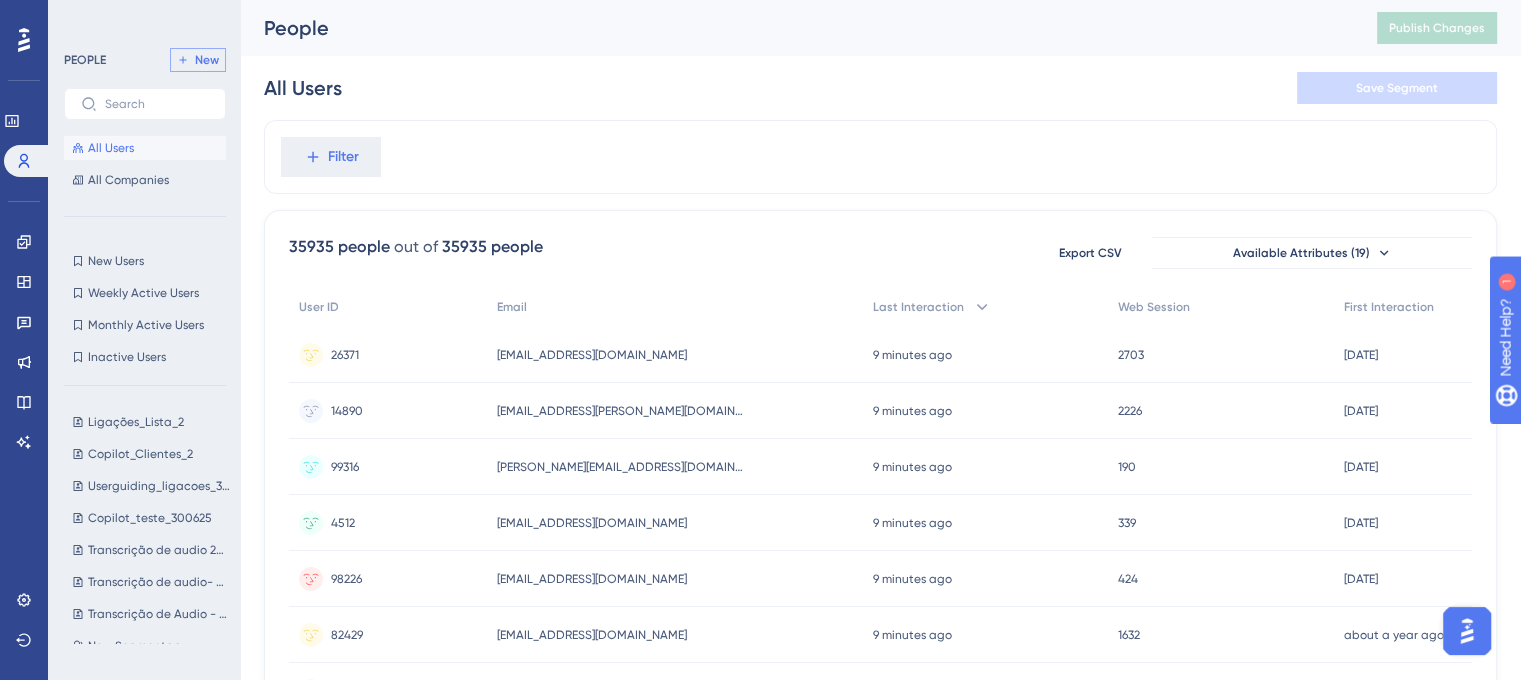 click on "New" at bounding box center [198, 60] 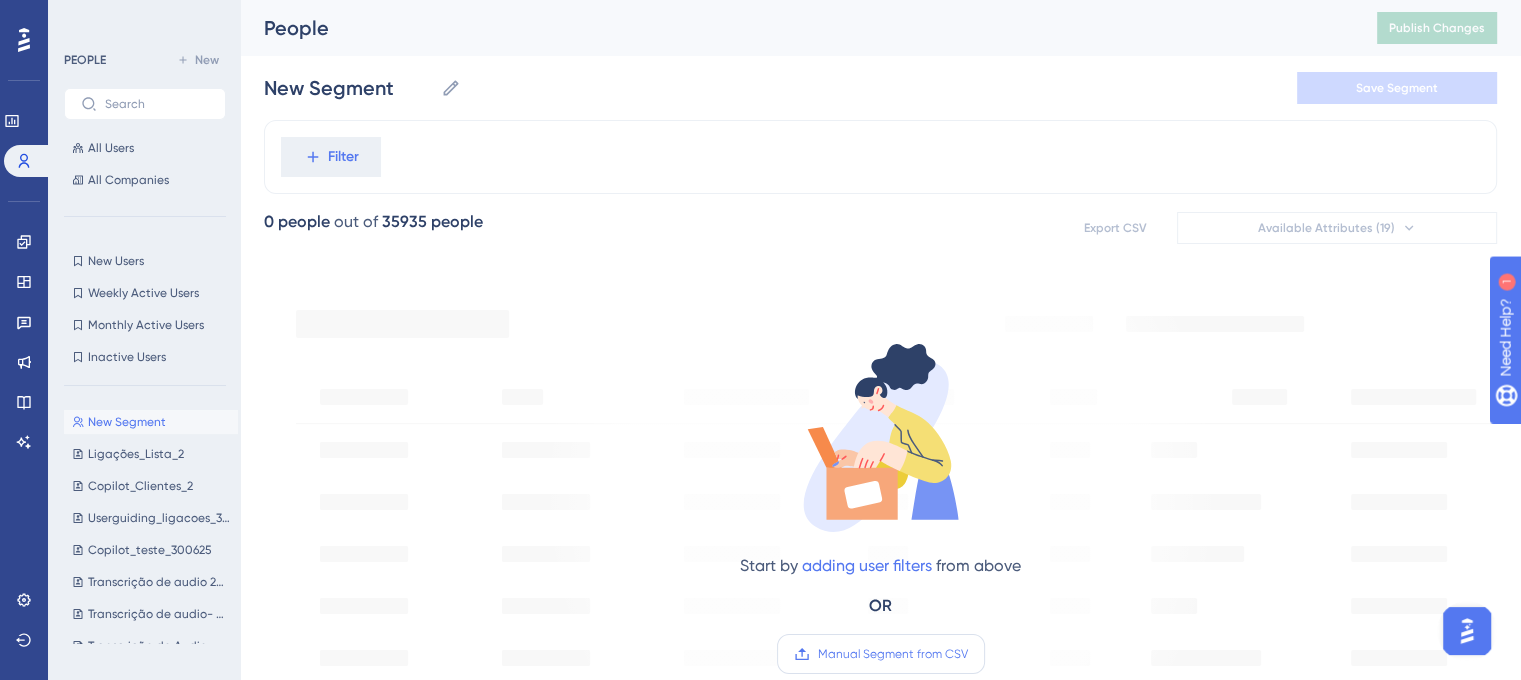click on "Manual Segment from CSV" at bounding box center [893, 654] 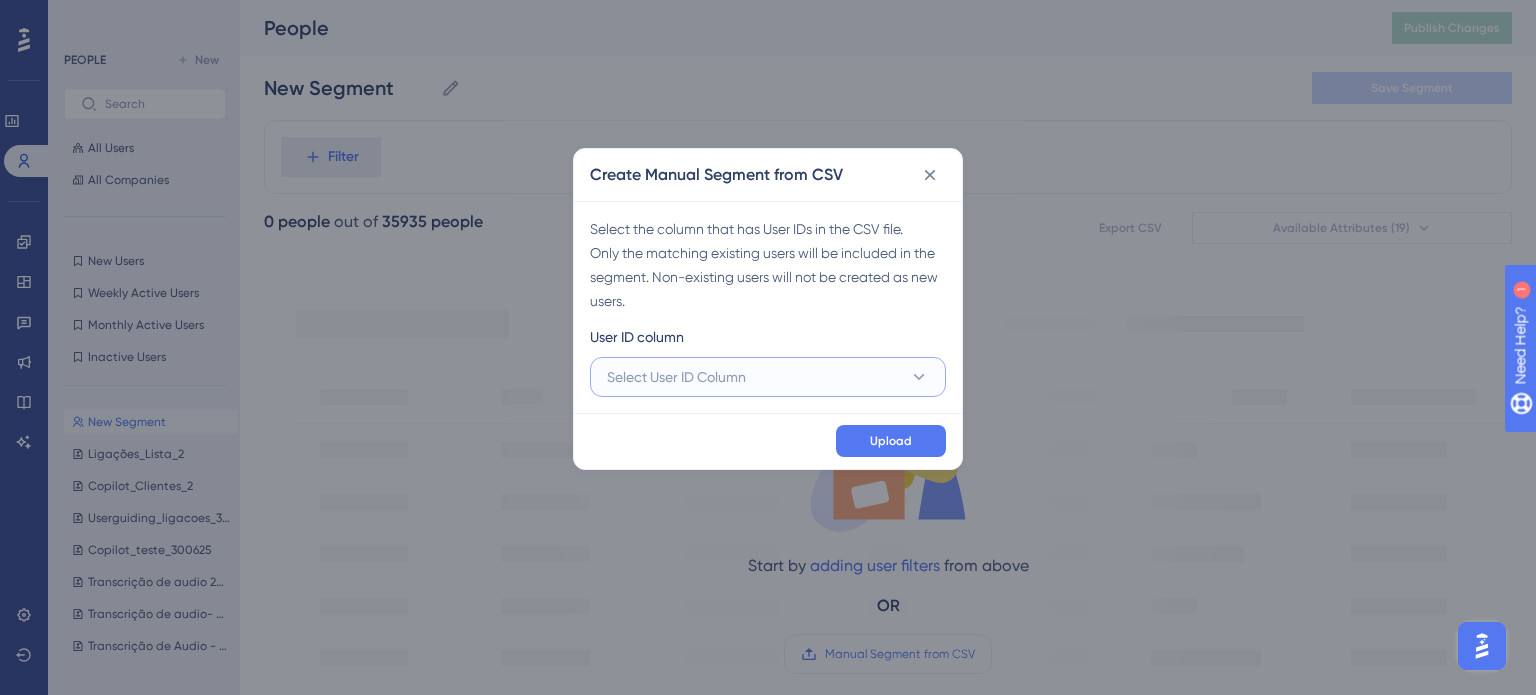 click on "Select User ID Column" at bounding box center [768, 377] 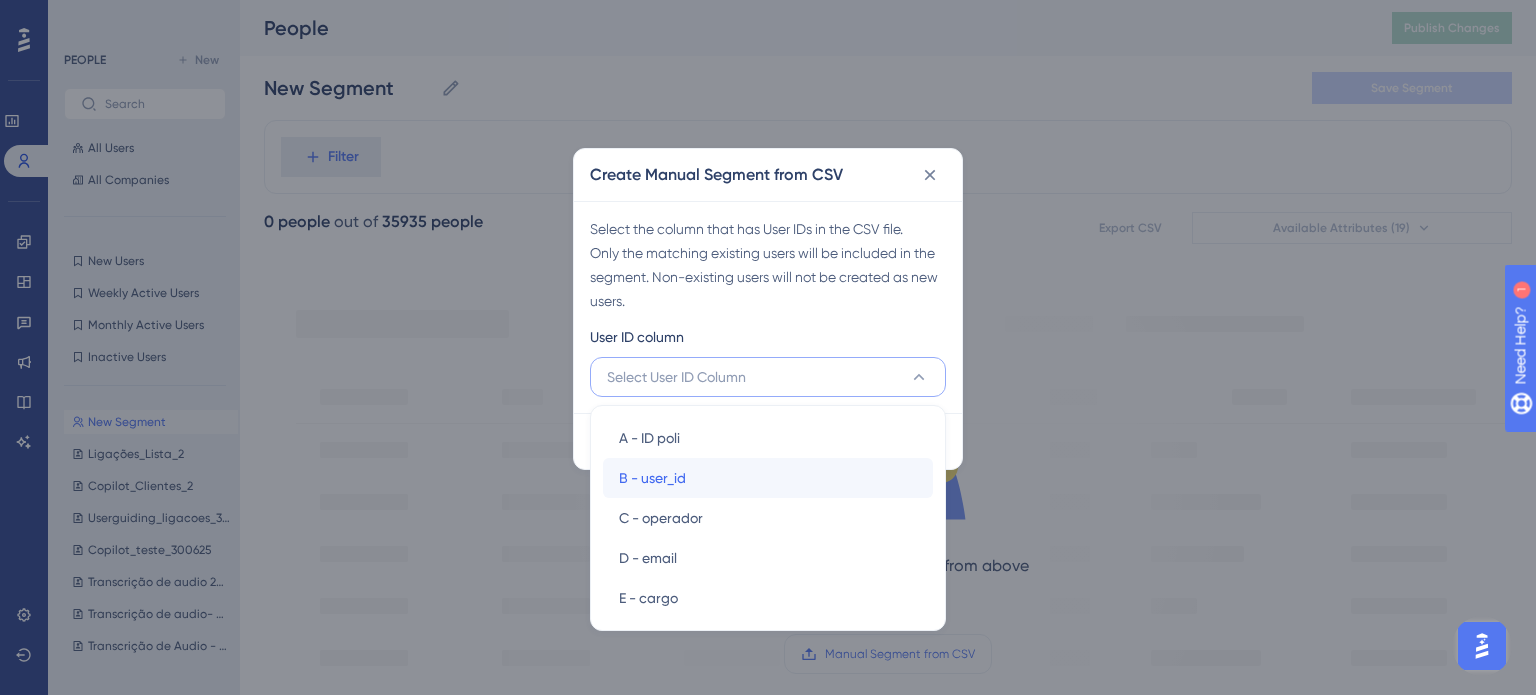 click on "B - user_id B - user_id" at bounding box center (768, 478) 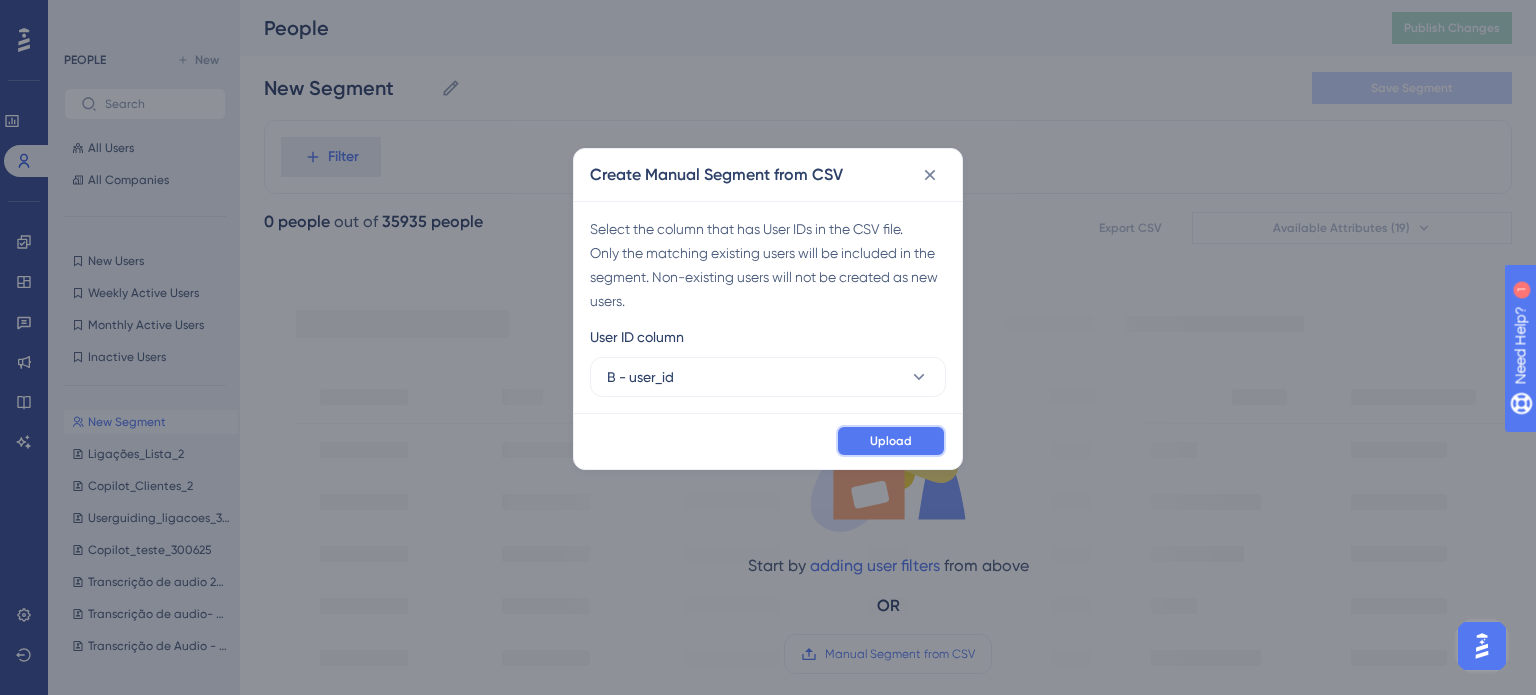 click on "Upload" at bounding box center [891, 441] 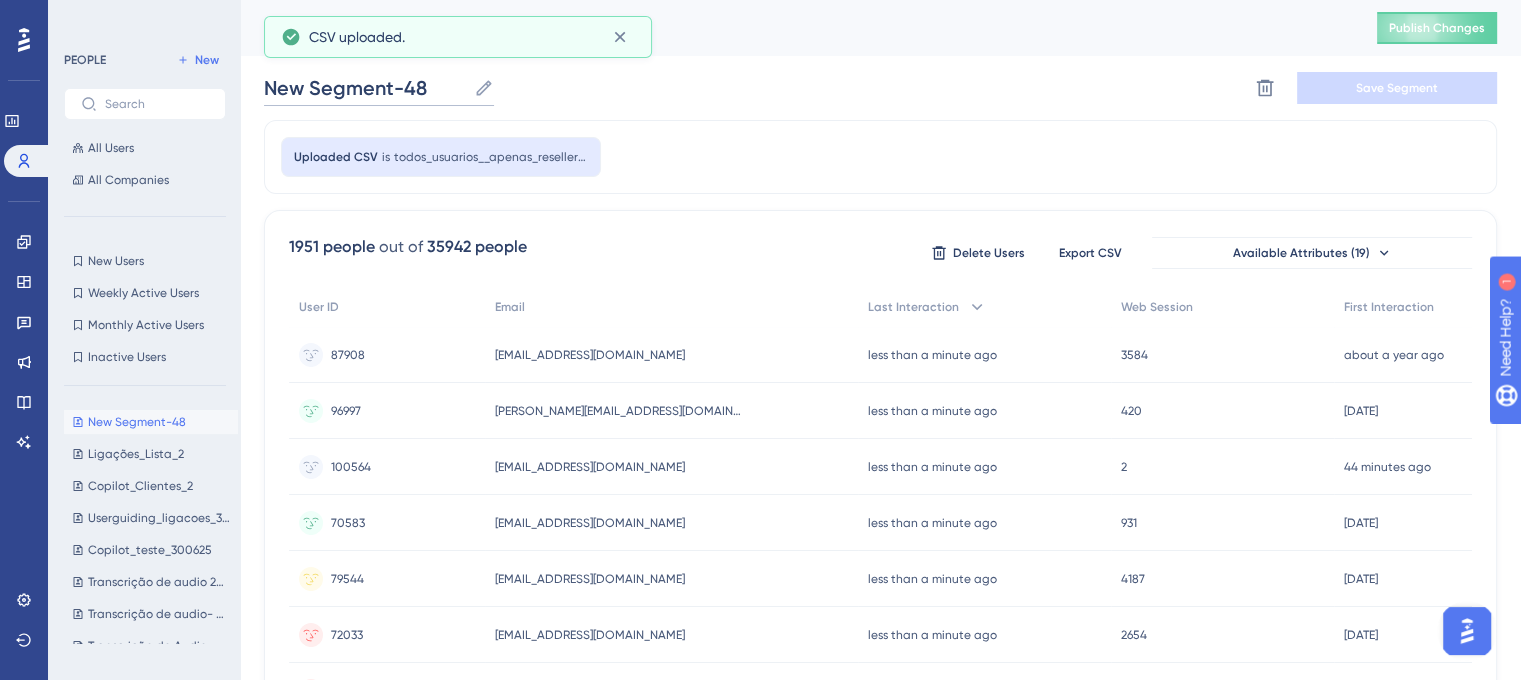 click on "New Segment-48" at bounding box center (365, 88) 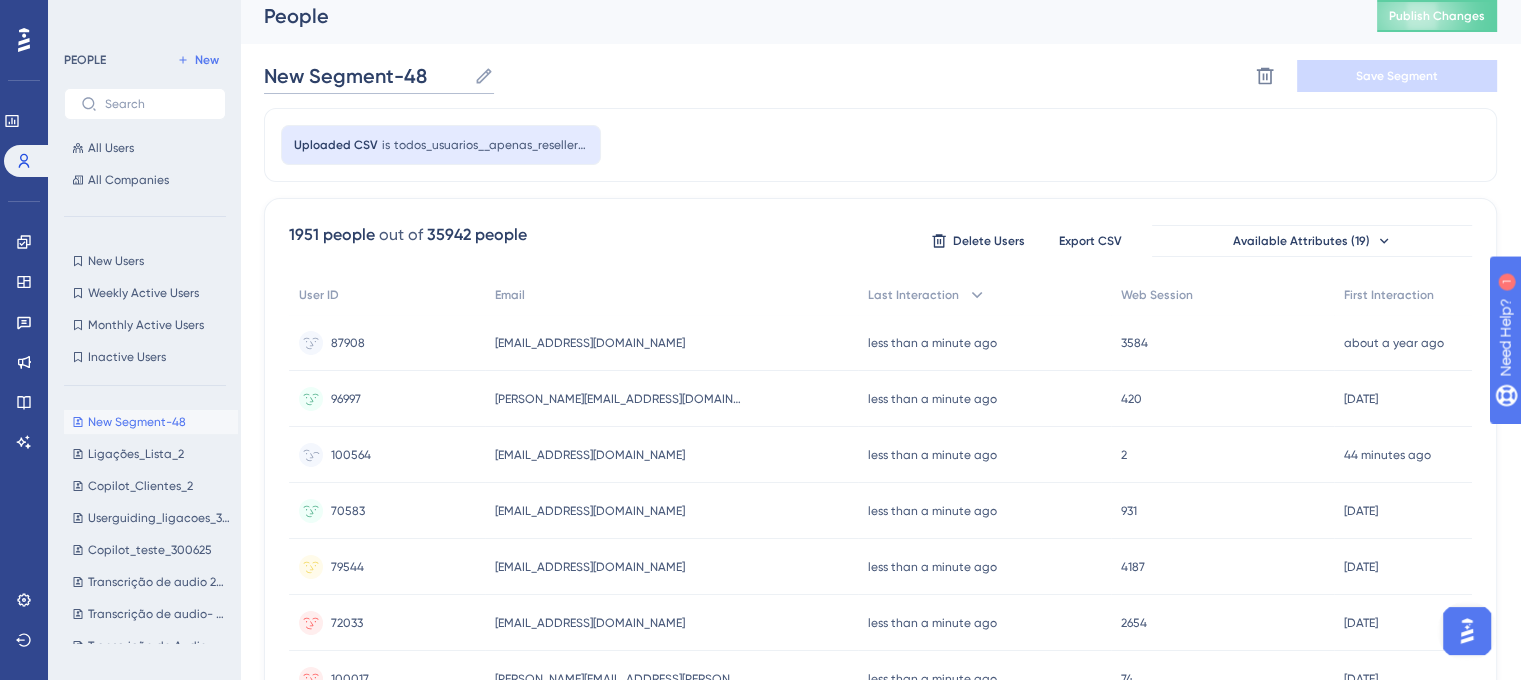 scroll, scrollTop: 0, scrollLeft: 0, axis: both 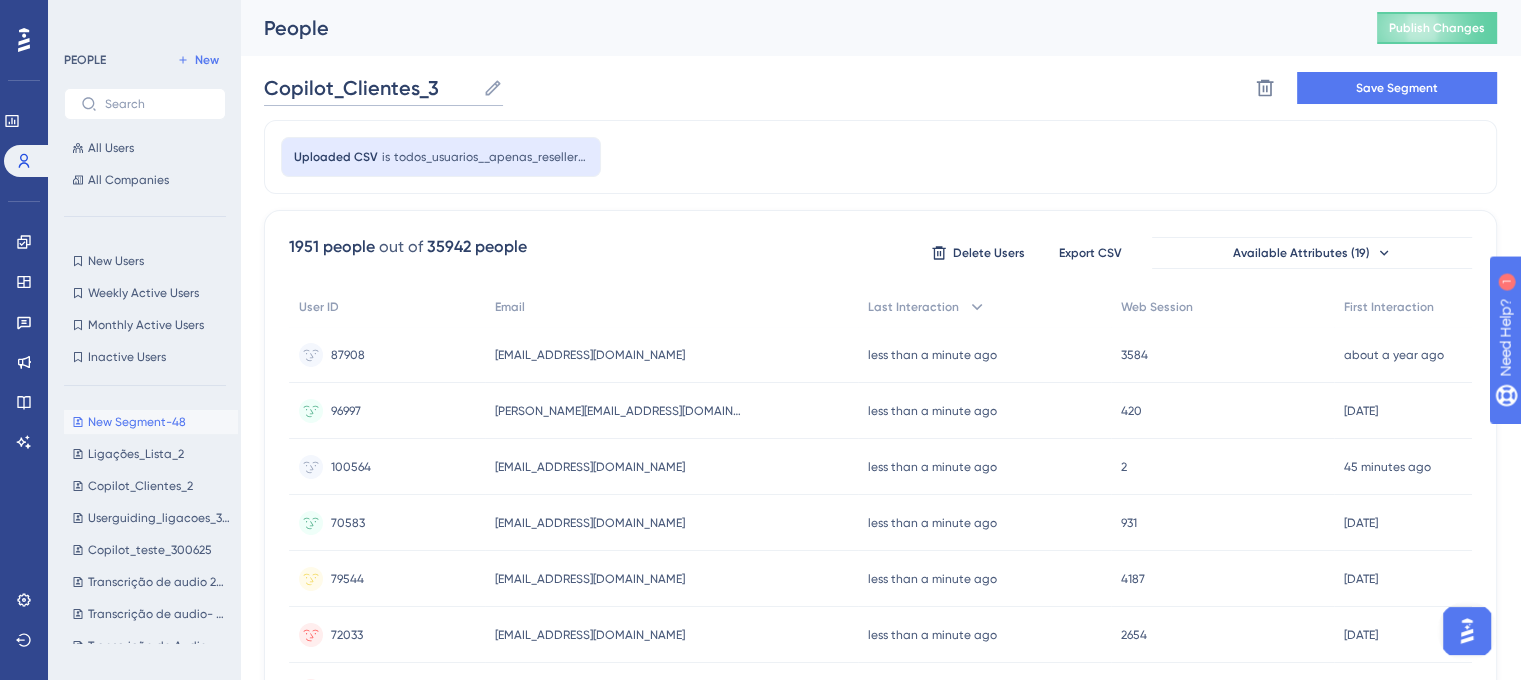 type on "Copilot_Clientes_3" 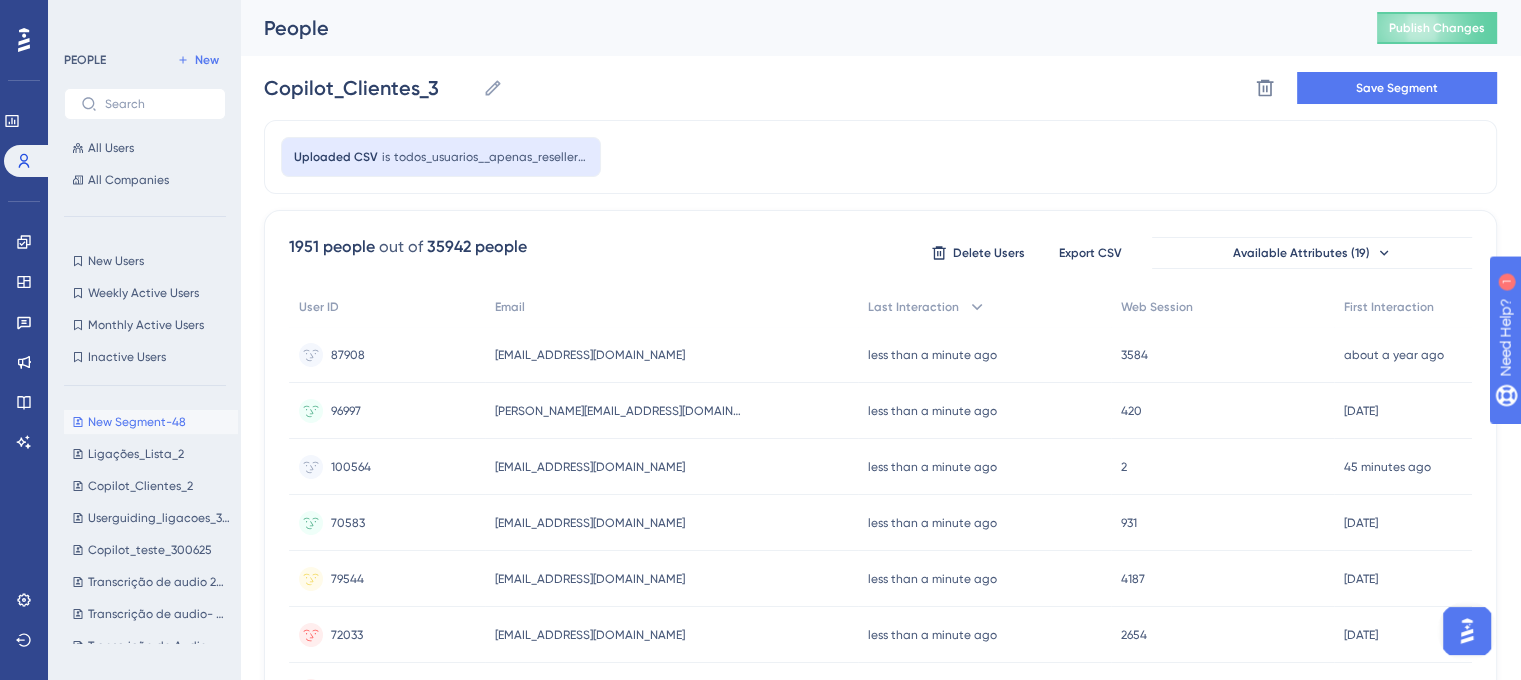 click on "Copilot_Clientes_3 Copilot_Clientes_3 Delete Segment Save Segment" at bounding box center (880, 88) 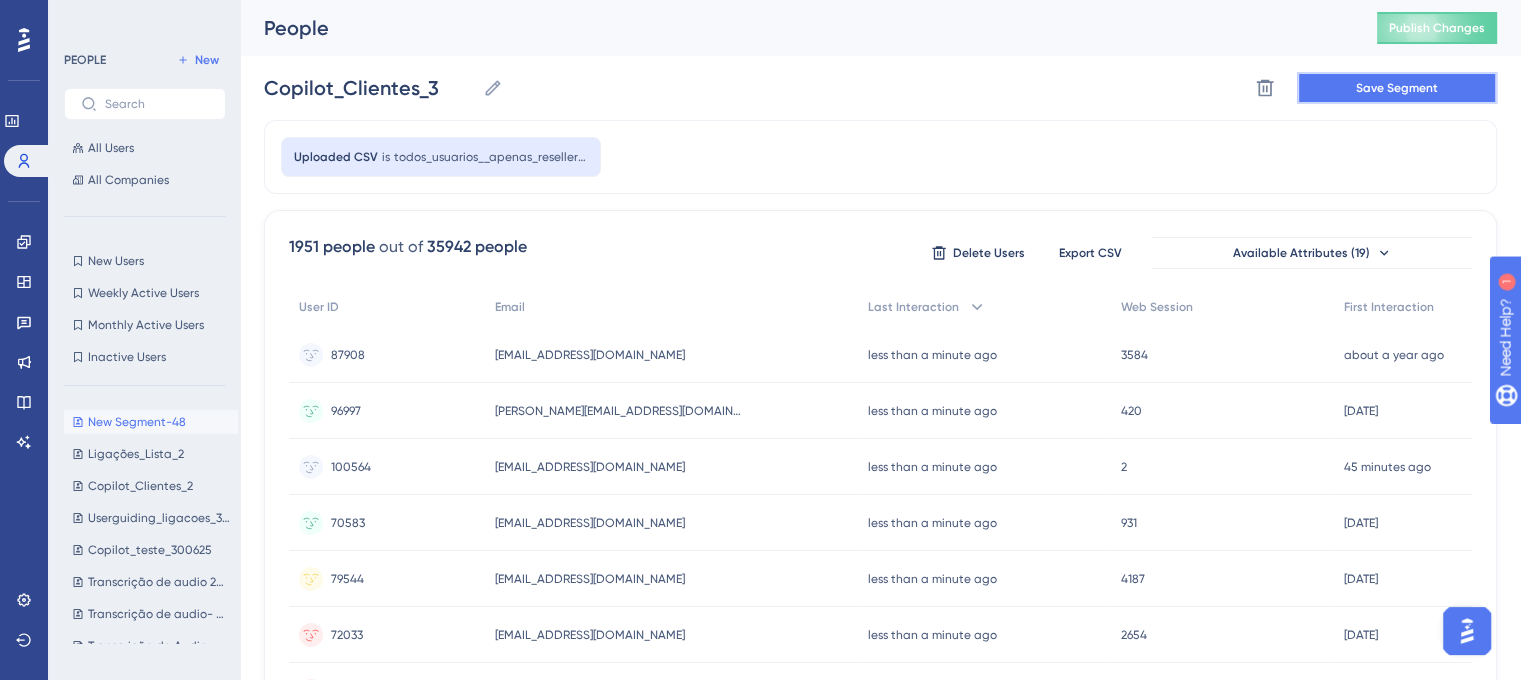 click on "Save Segment" at bounding box center (1397, 88) 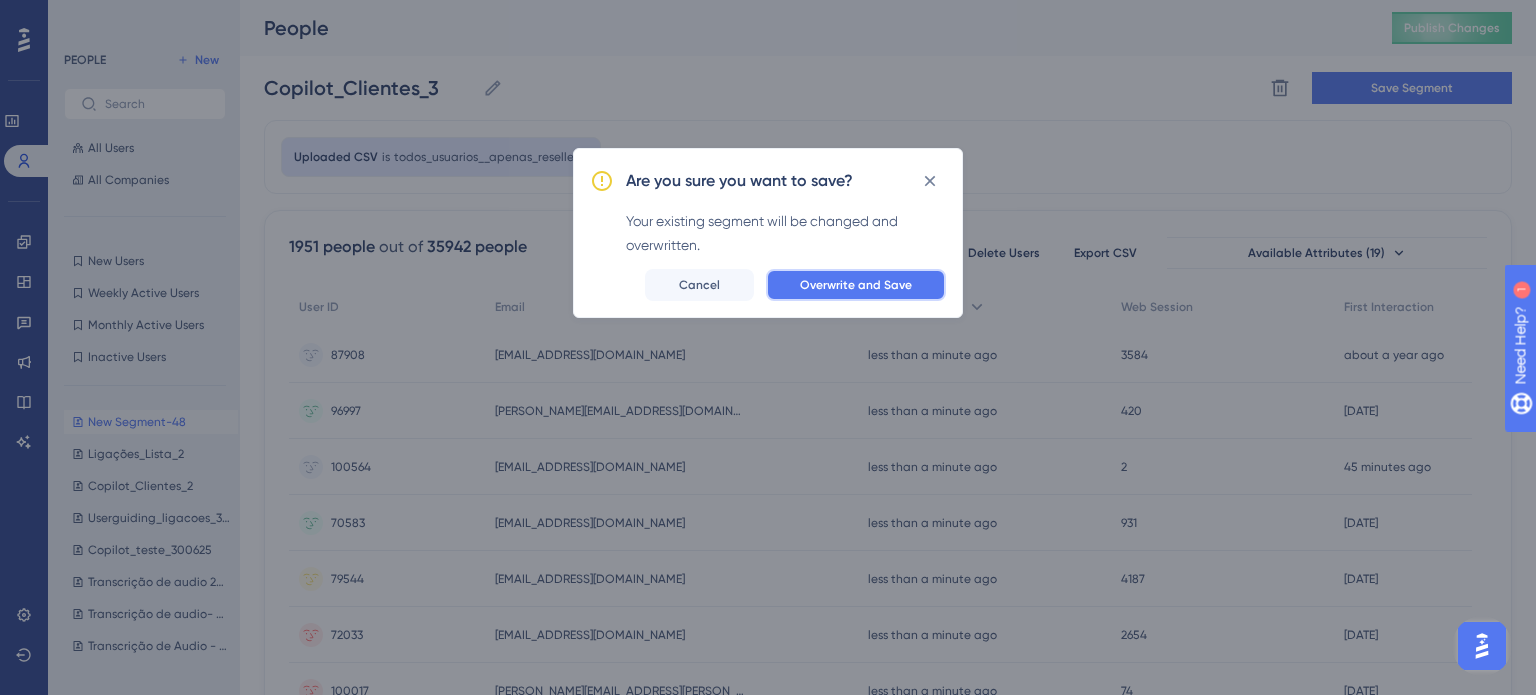 click on "Overwrite and Save" at bounding box center (856, 285) 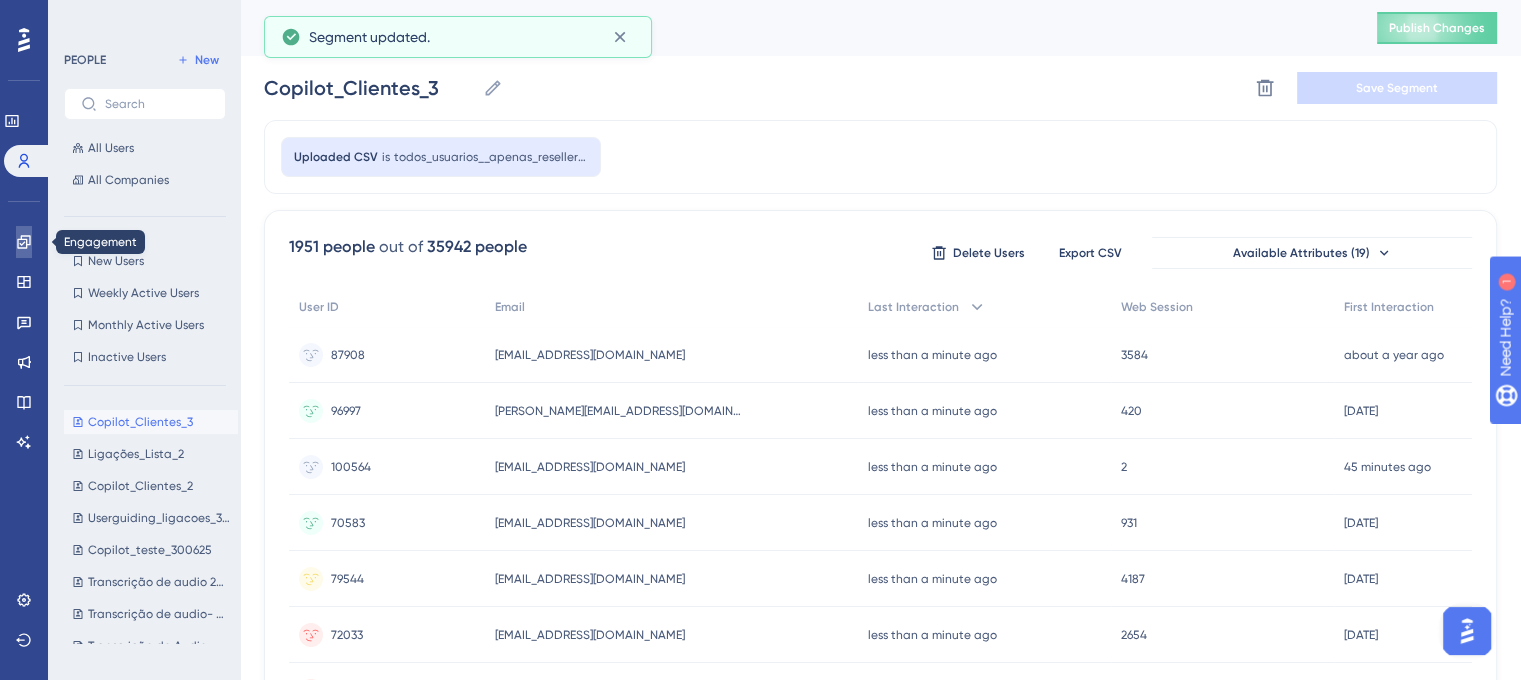 click 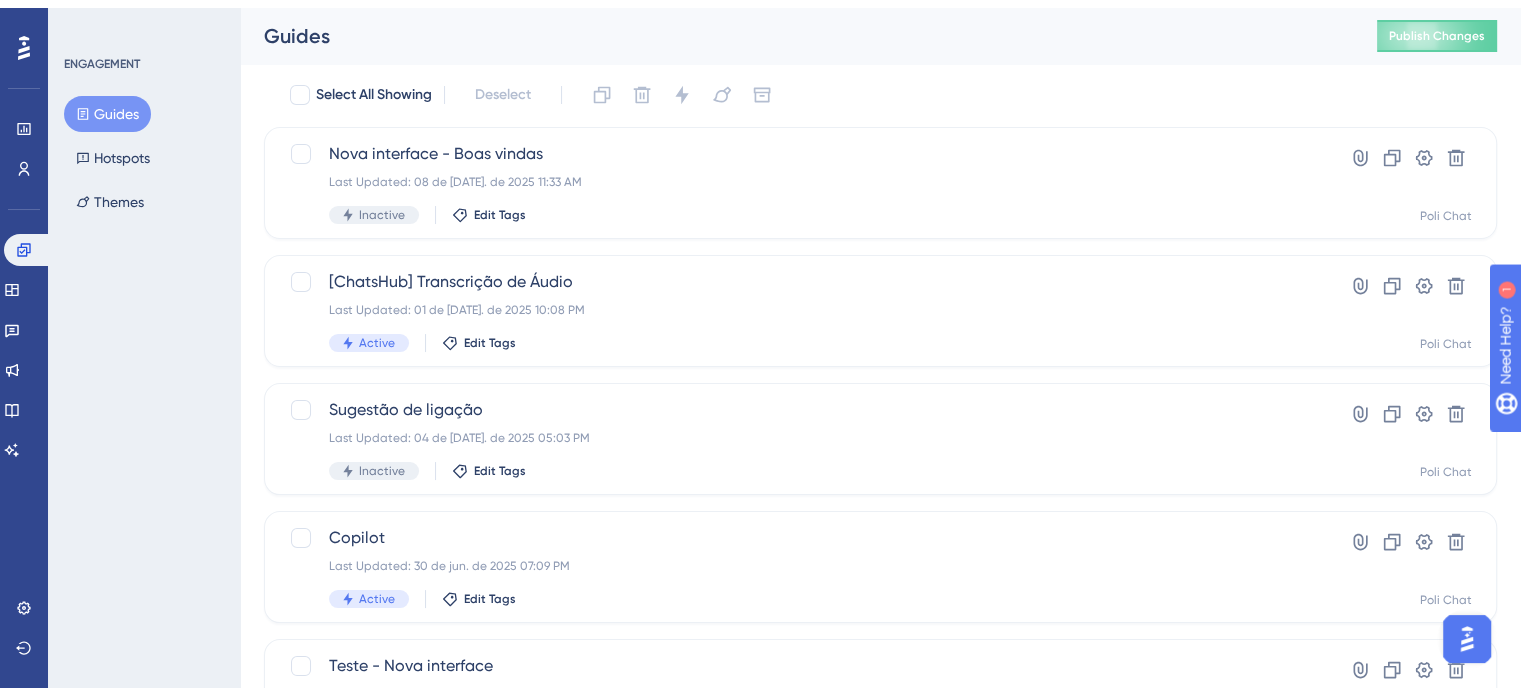 scroll, scrollTop: 100, scrollLeft: 0, axis: vertical 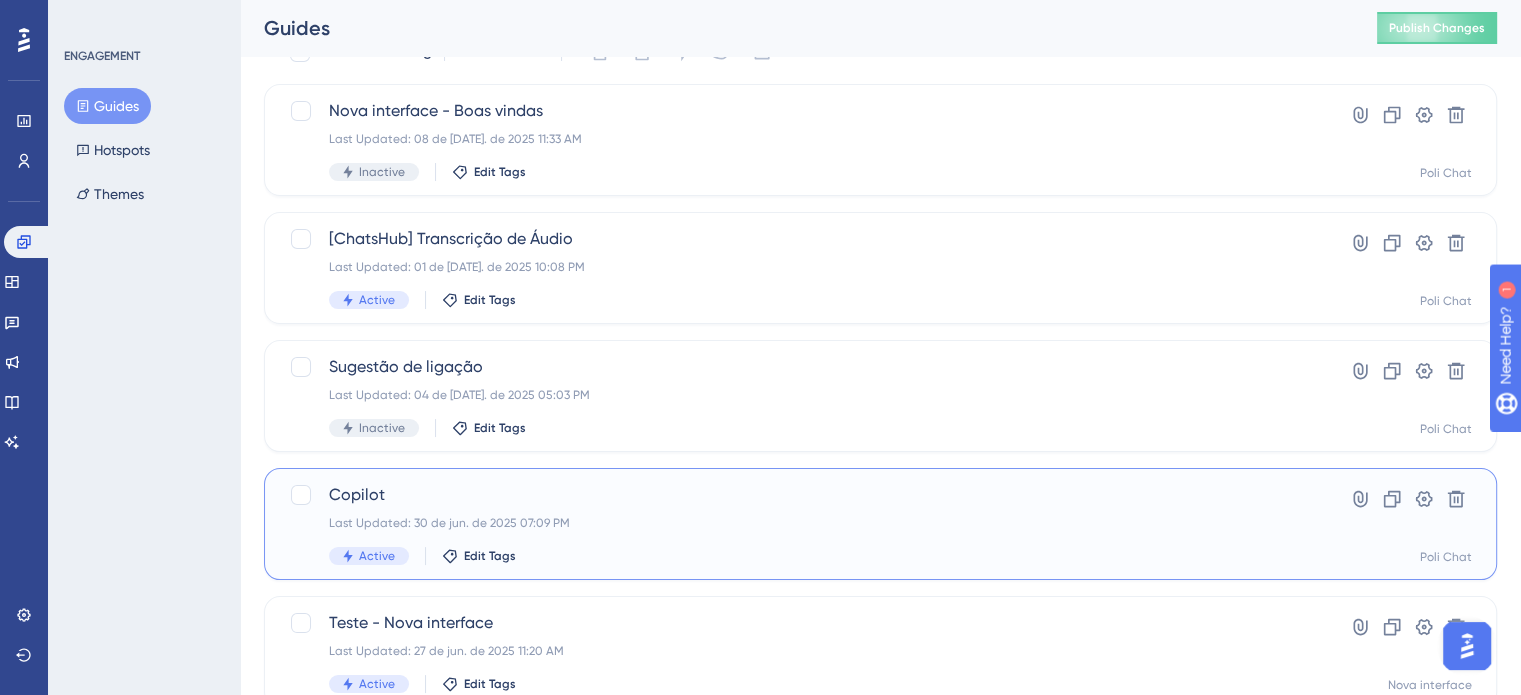 click on "Copilot" at bounding box center (800, 495) 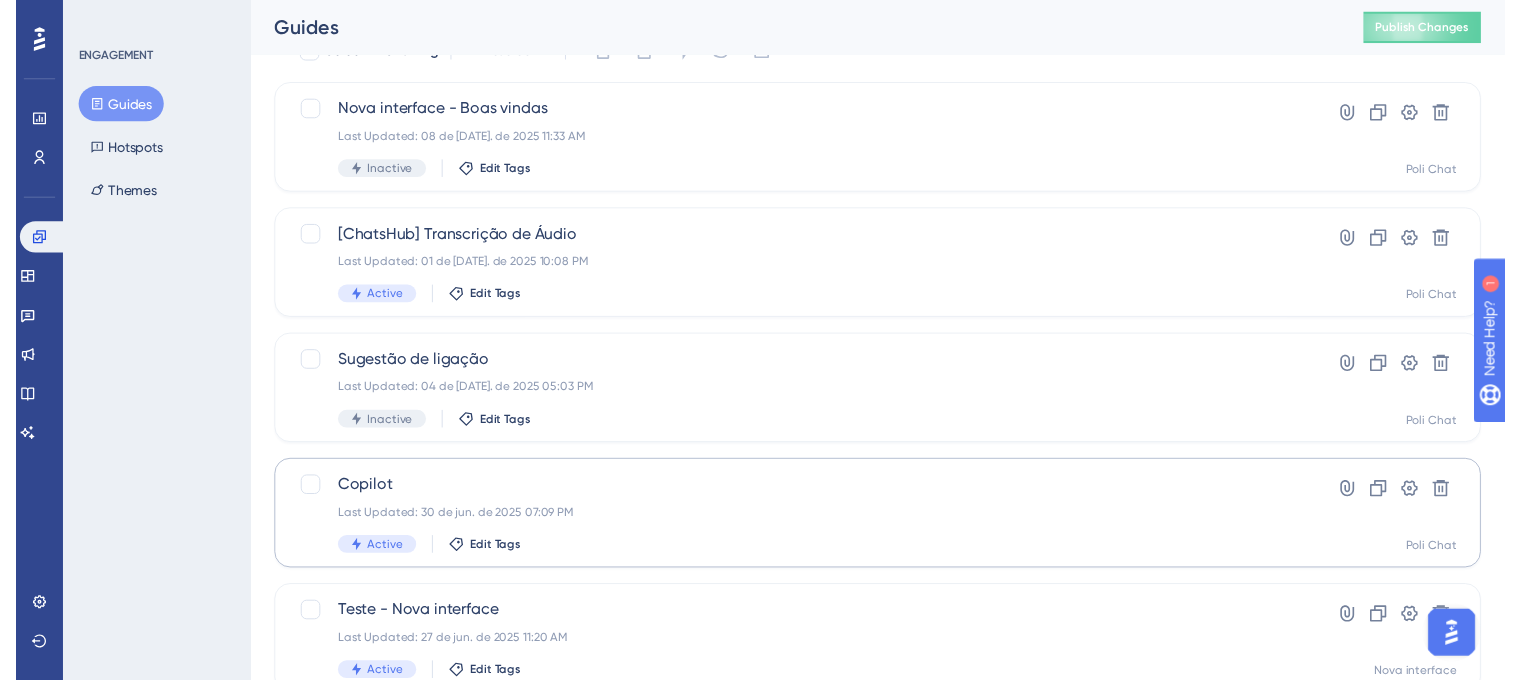 scroll, scrollTop: 0, scrollLeft: 0, axis: both 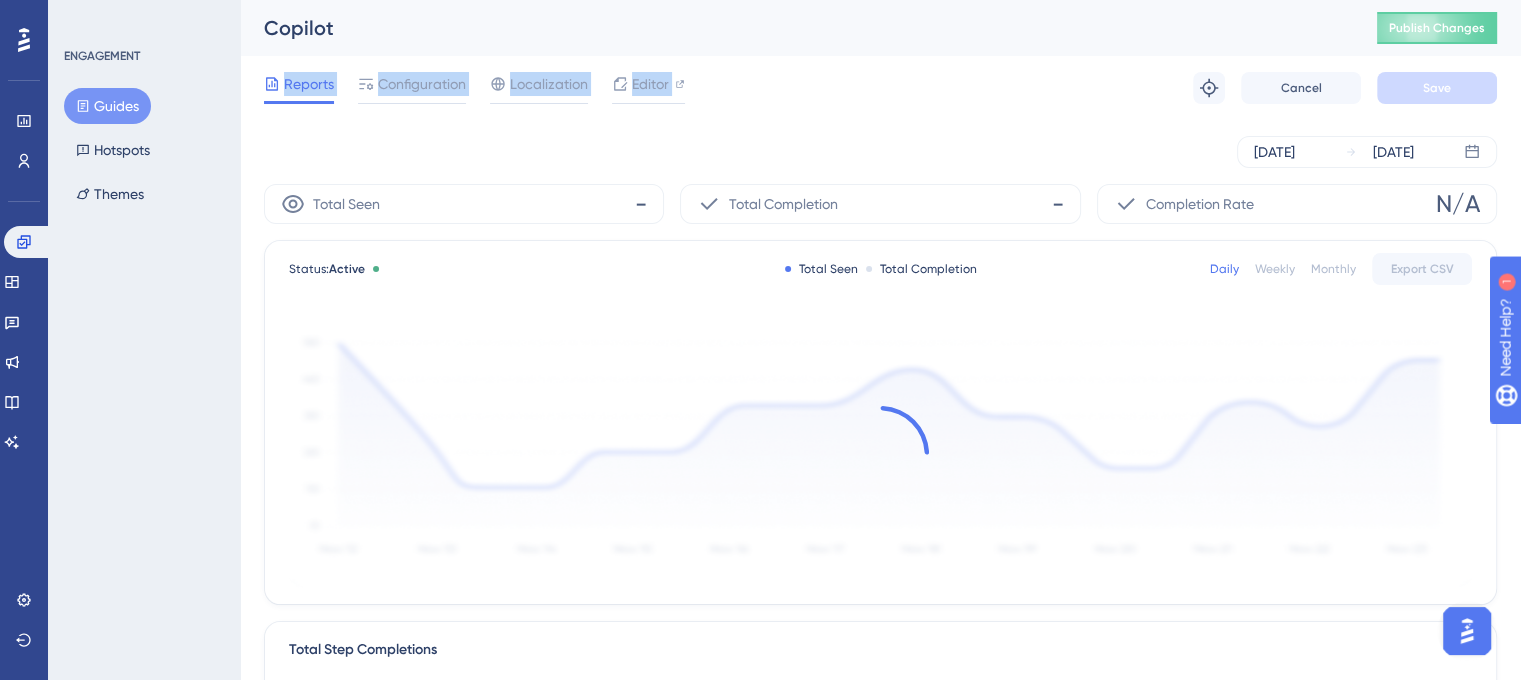 click on "Reports Configuration Localization Editor Troubleshoot Cancel Save" at bounding box center [880, 88] 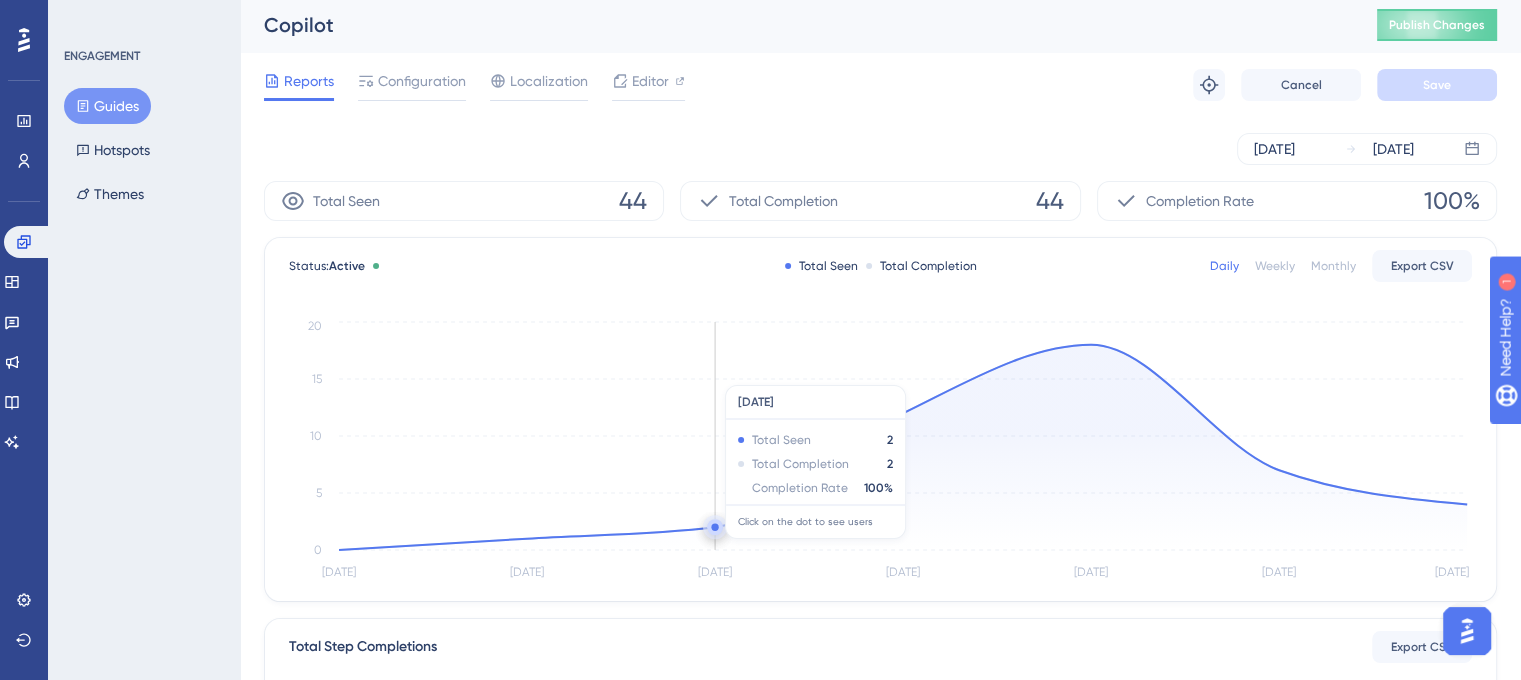scroll, scrollTop: 0, scrollLeft: 0, axis: both 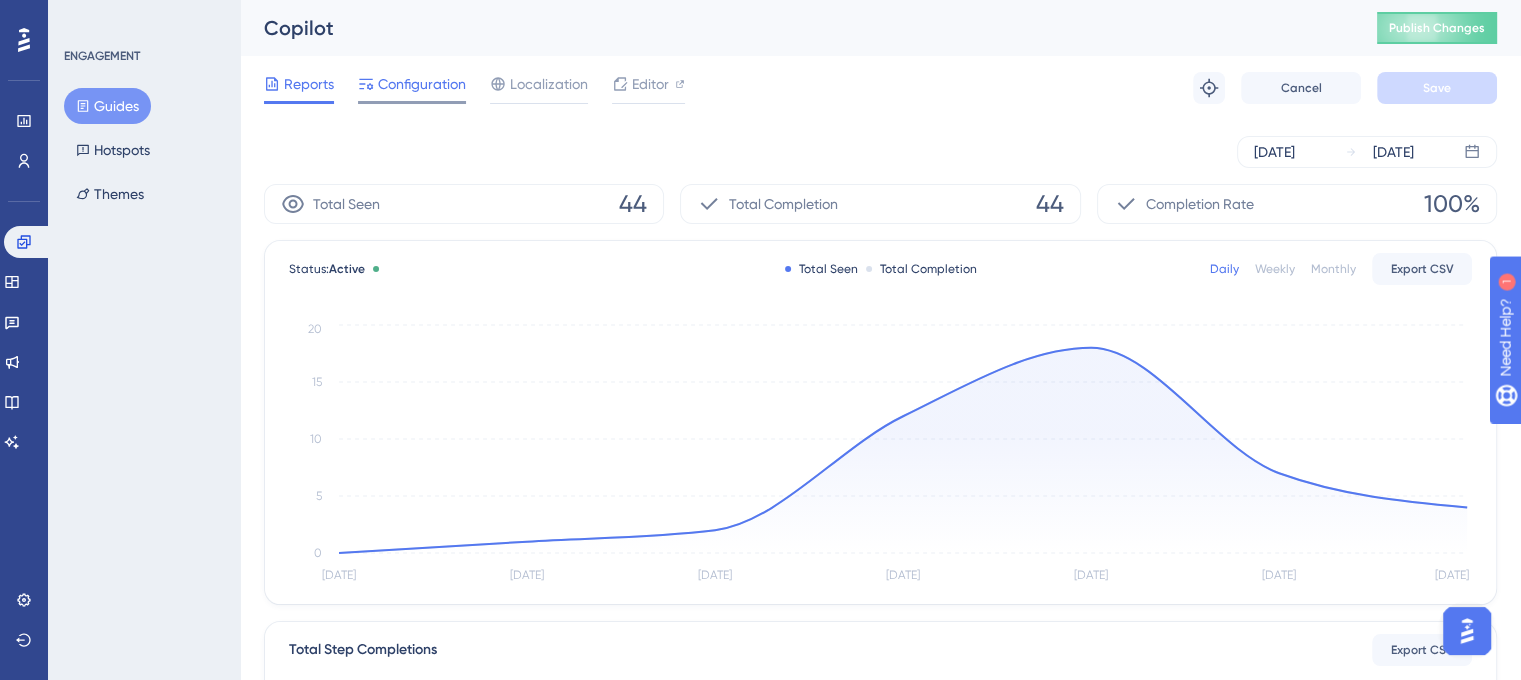 click on "Configuration" at bounding box center [412, 88] 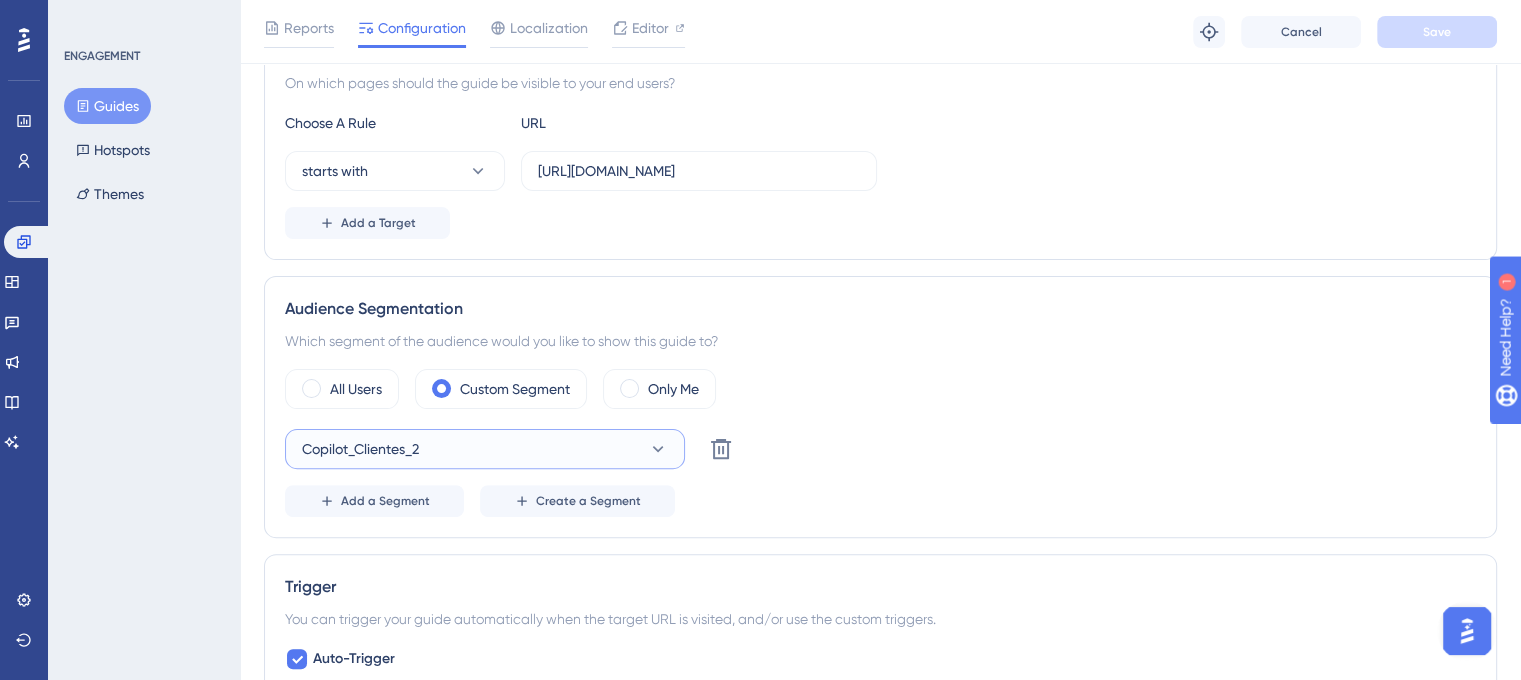 click on "Copilot_Clientes_2" at bounding box center (485, 449) 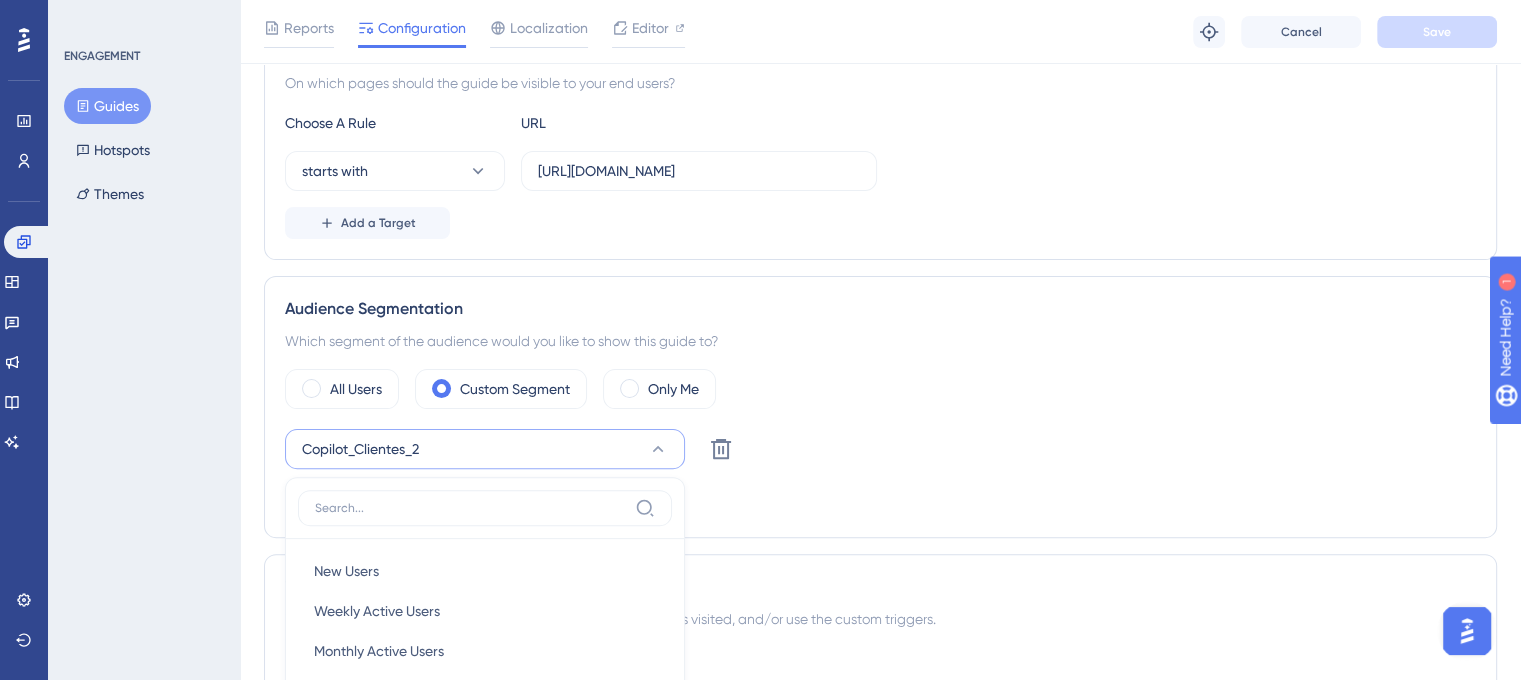 scroll, scrollTop: 796, scrollLeft: 0, axis: vertical 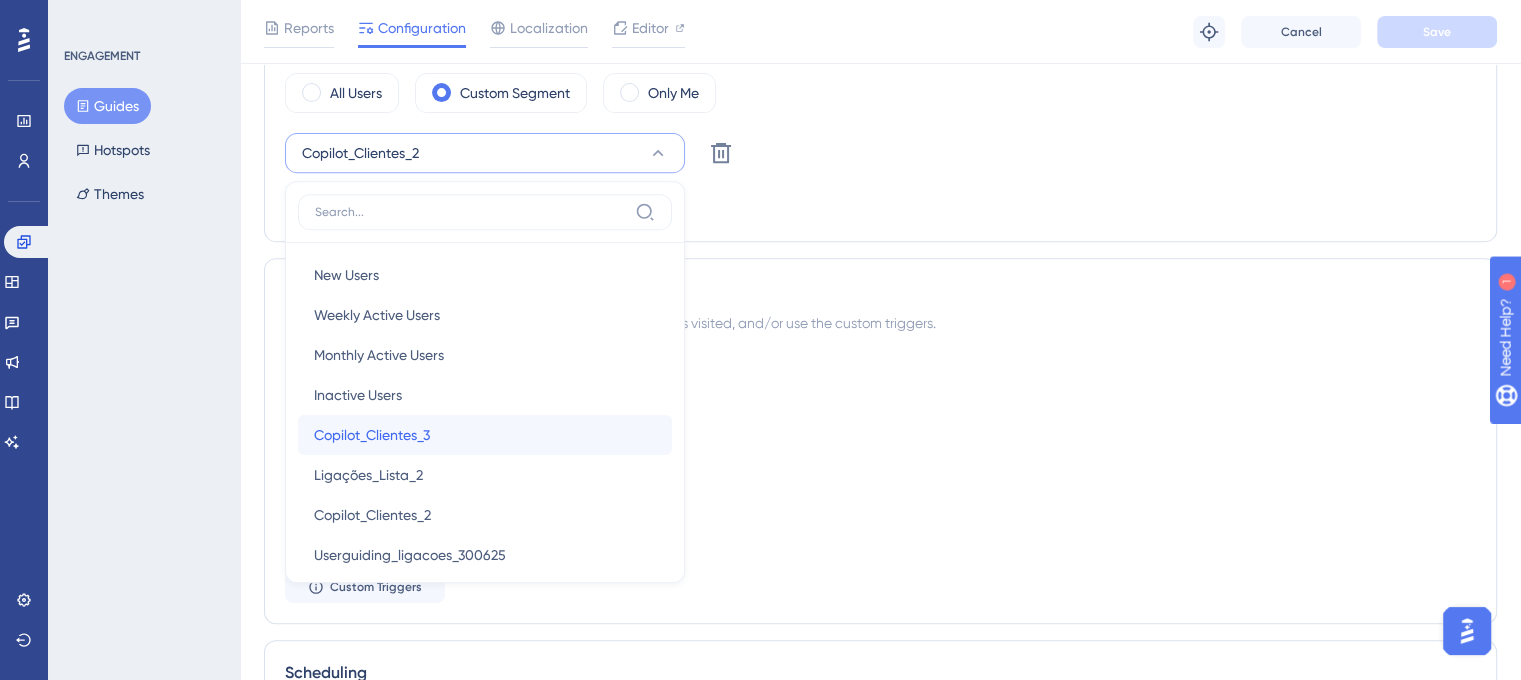 click on "Copilot_Clientes_3" at bounding box center (372, 435) 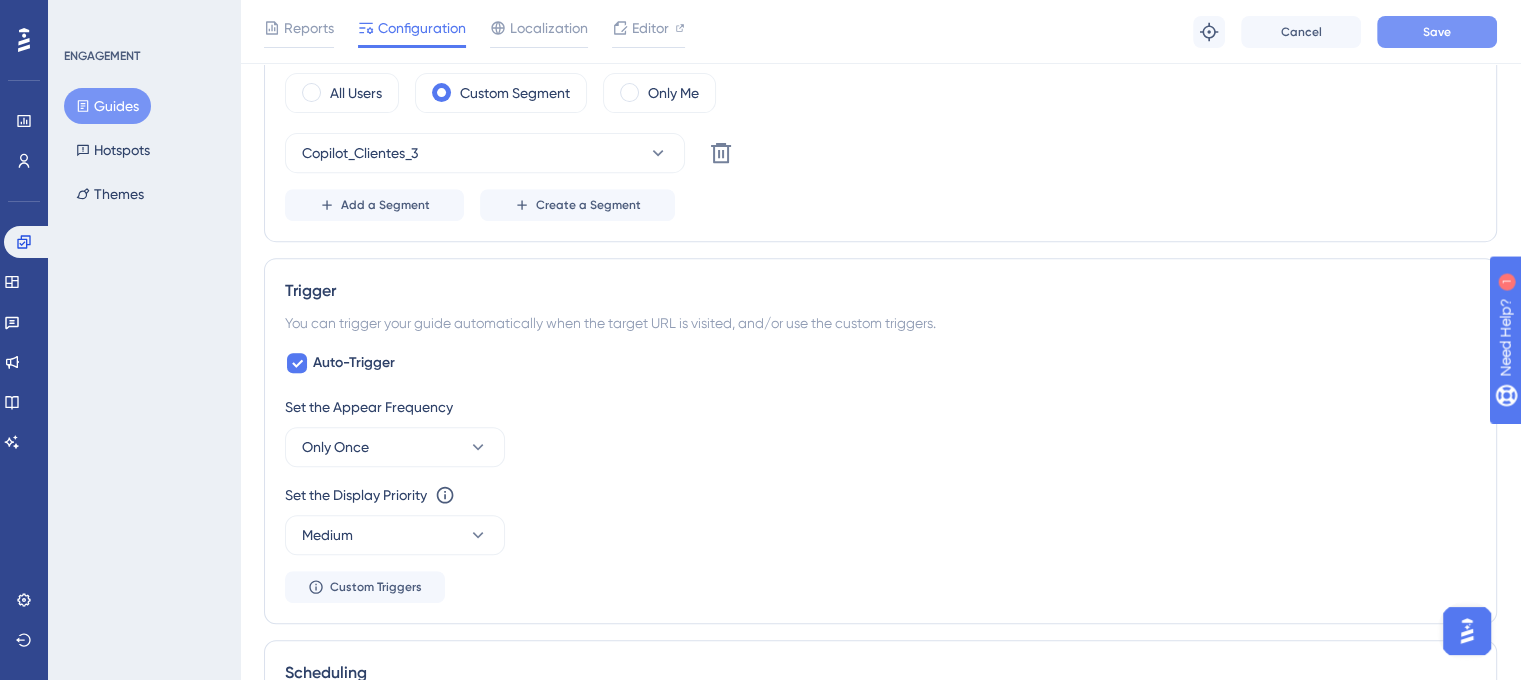 click on "Save" at bounding box center (1437, 32) 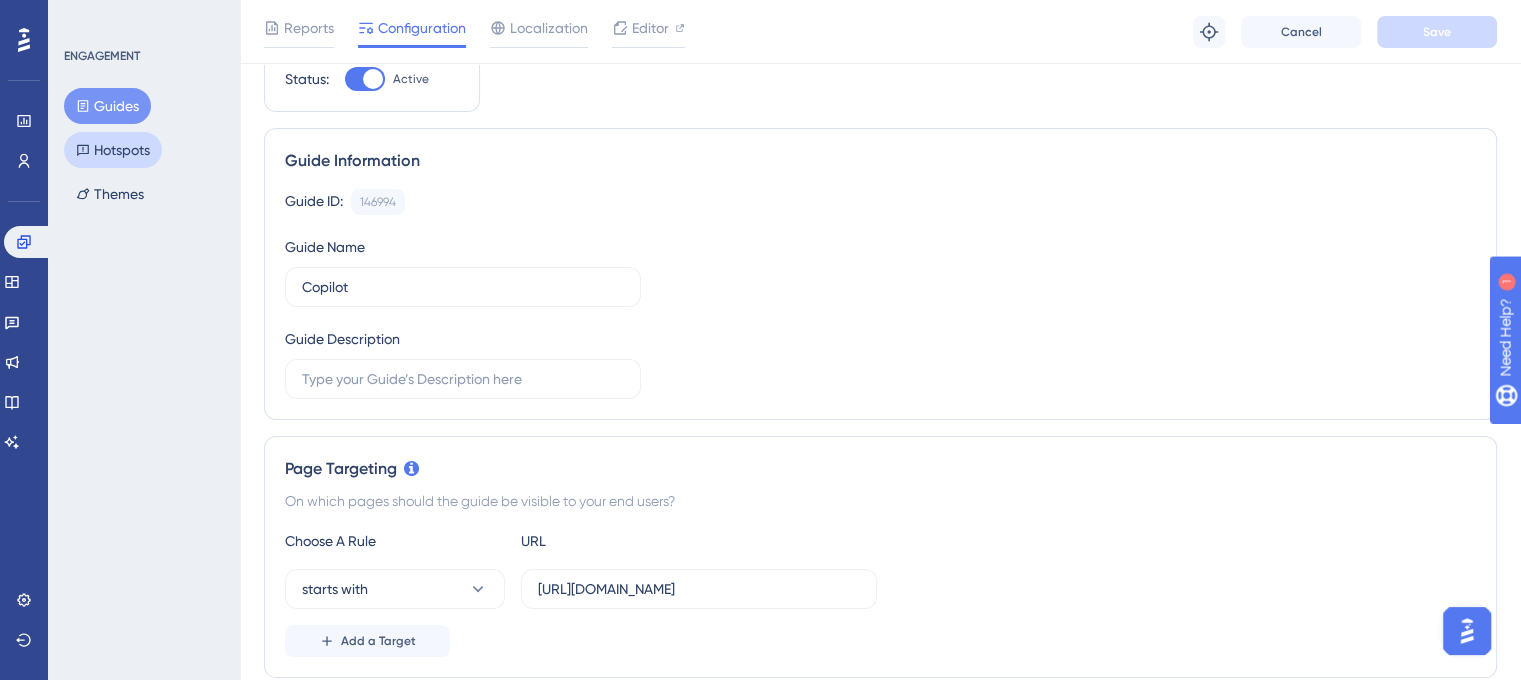 scroll, scrollTop: 0, scrollLeft: 0, axis: both 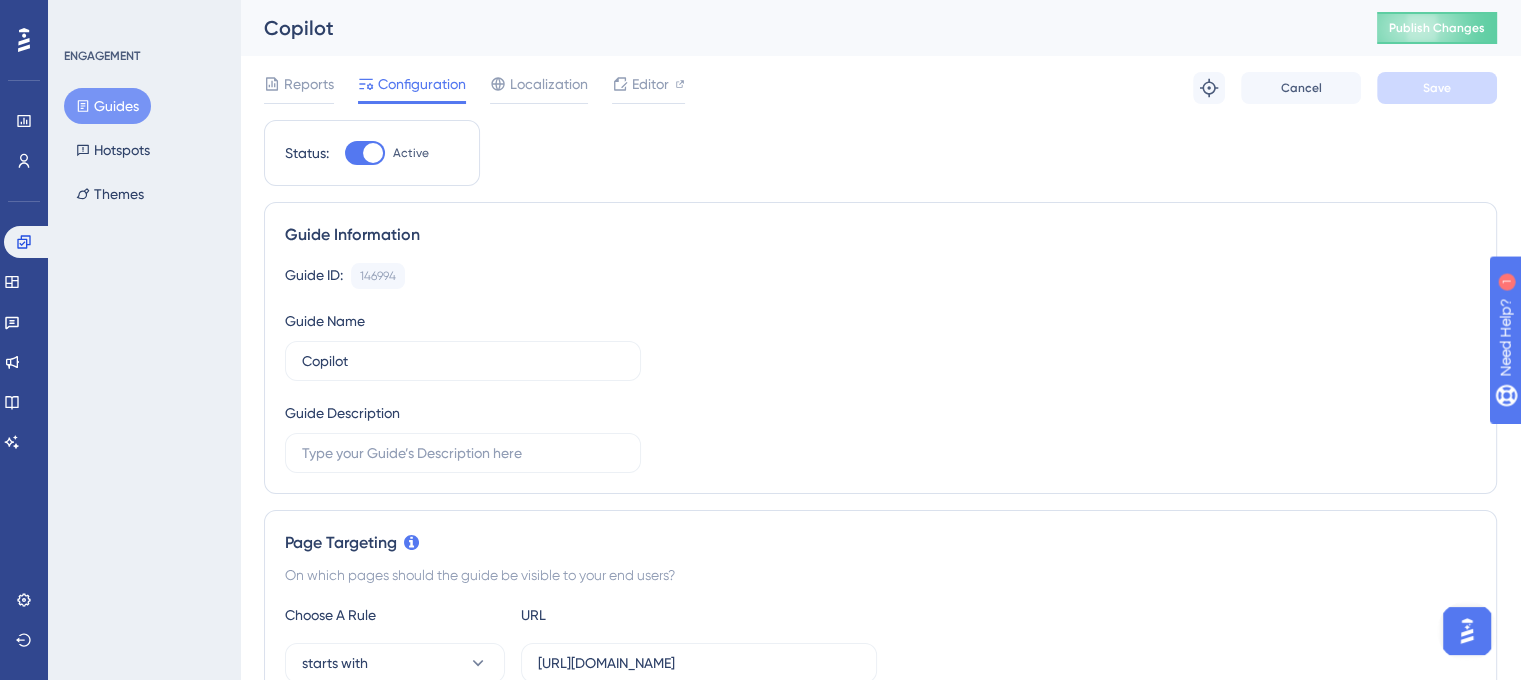 click at bounding box center (365, 153) 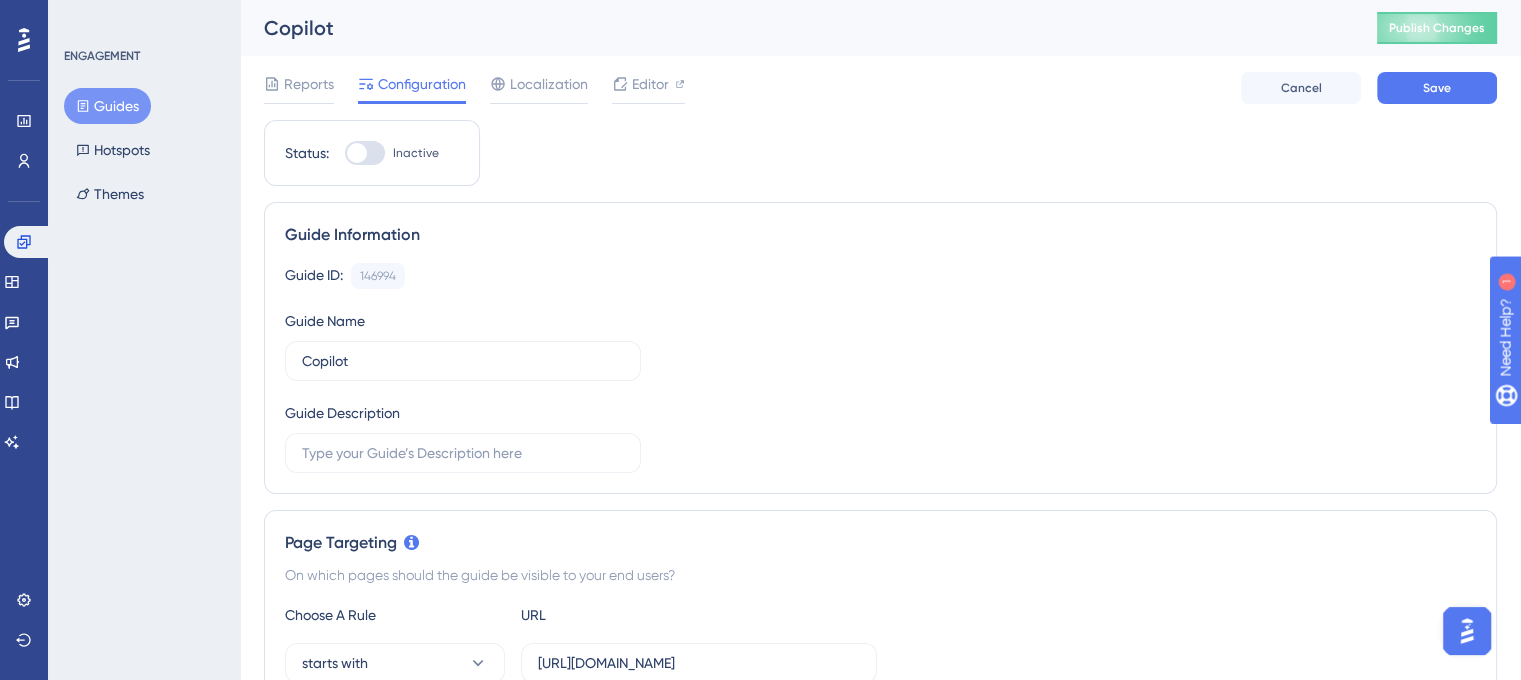 click on "Status: Inactive Guide Information Guide ID: 146994 Copy Guide Name Copilot Guide Description Page Targeting
On which pages should the guide be visible to your end users?
Choose A Rule URL starts with [URL][DOMAIN_NAME] Add a Target Audience Segmentation Which segment of the audience would you like to show this guide to? All Users Custom Segment Only Me Copilot_Clientes_3 Delete Add a Segment Create a Segment Trigger You can trigger your guide automatically when the target URL is visited,
and/or use the custom triggers. Auto-Trigger Set the Appear Frequency Only Once Set the Display Priority This option will set the display priority between
auto-triggered materials in cases of conflicts between multiple materials Medium Custom Triggers Scheduling You can schedule a time period for your guide to appear.
Scheduling will not work if the status is not active. Schedule a time period Redirection Learn more. Assign a Redirection URL Advanced Settings Container Poli Chat Theme" at bounding box center (880, 1075) 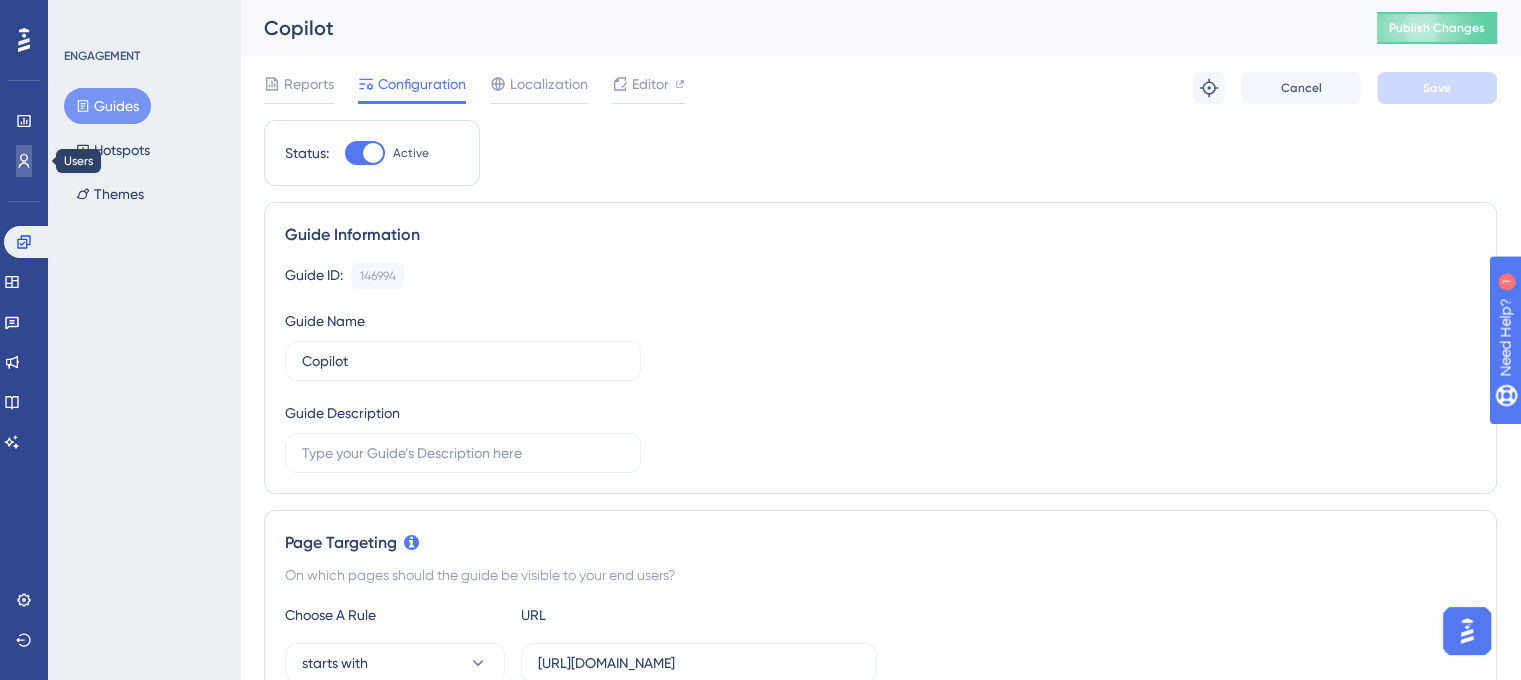 click at bounding box center (24, 161) 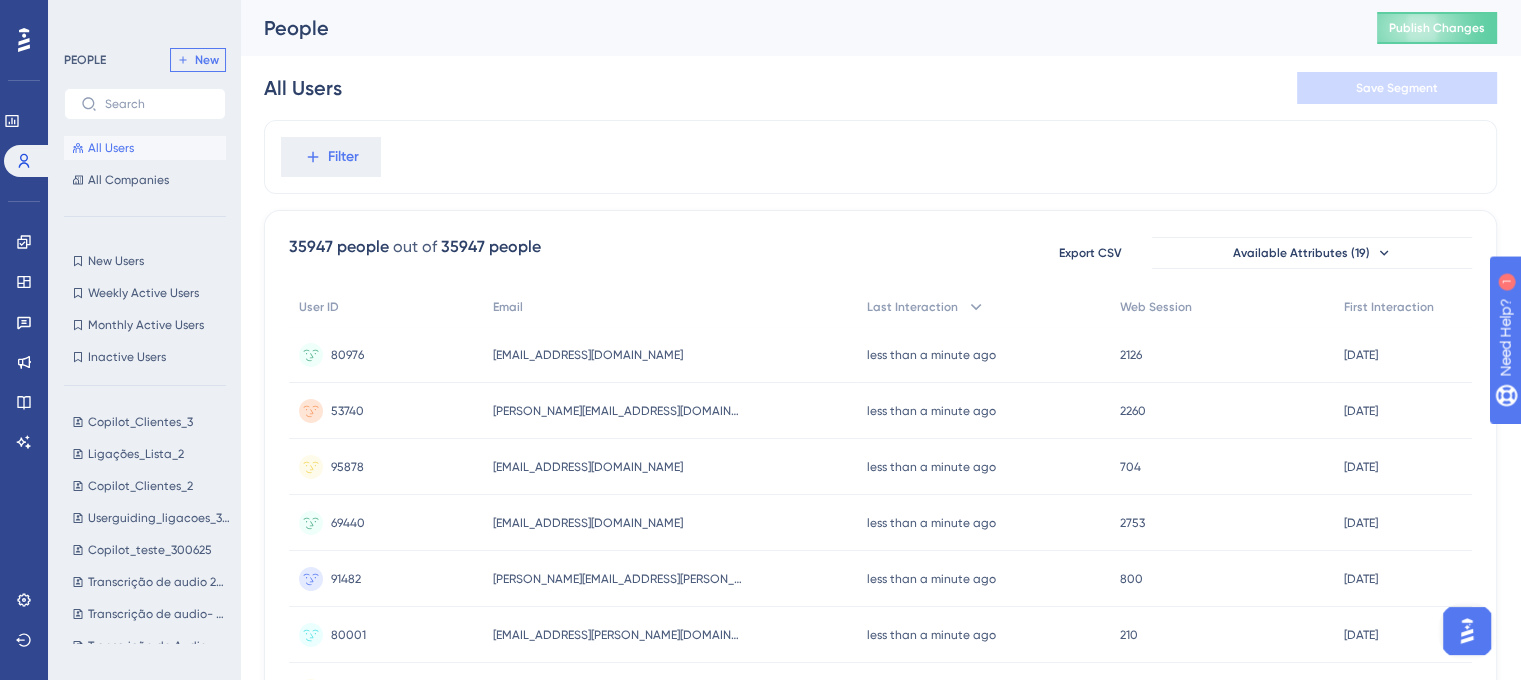 click on "New" at bounding box center [207, 60] 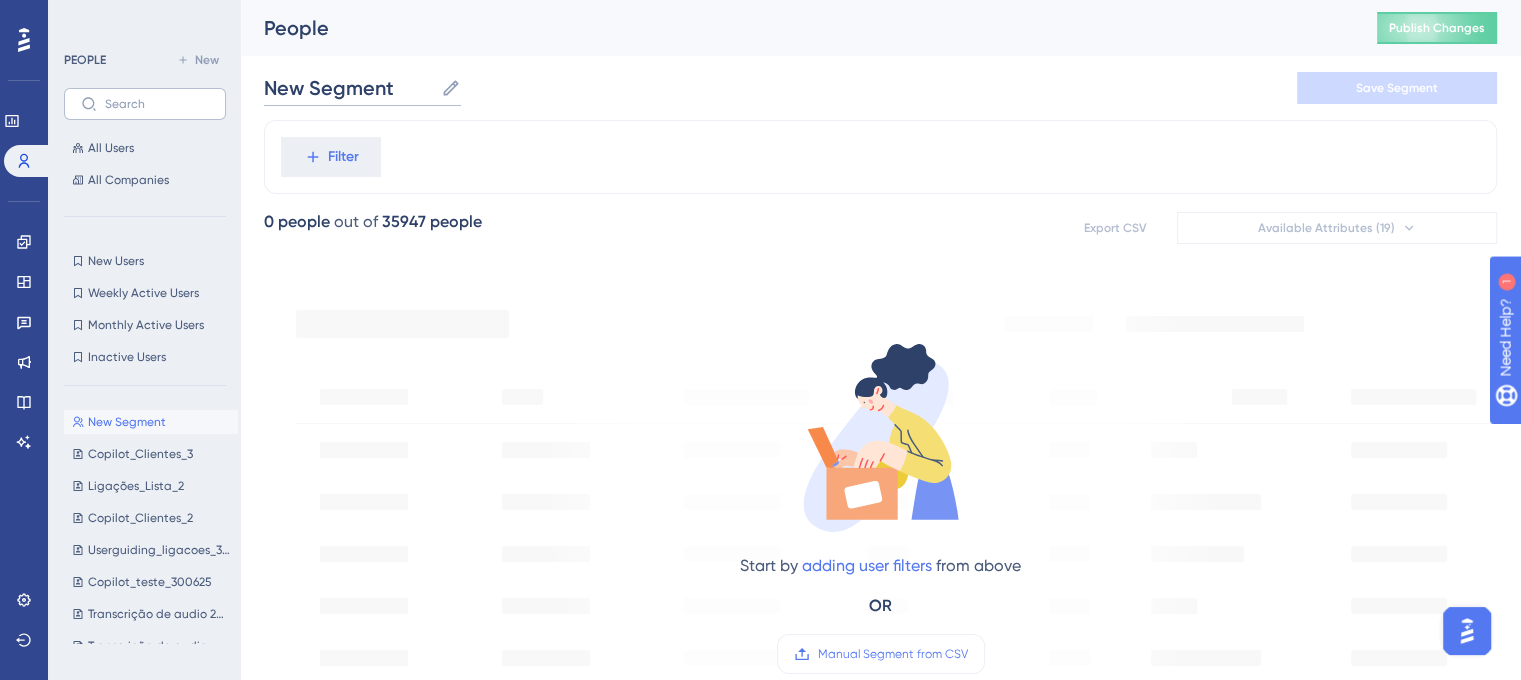 drag, startPoint x: 415, startPoint y: 79, endPoint x: 168, endPoint y: 96, distance: 247.58434 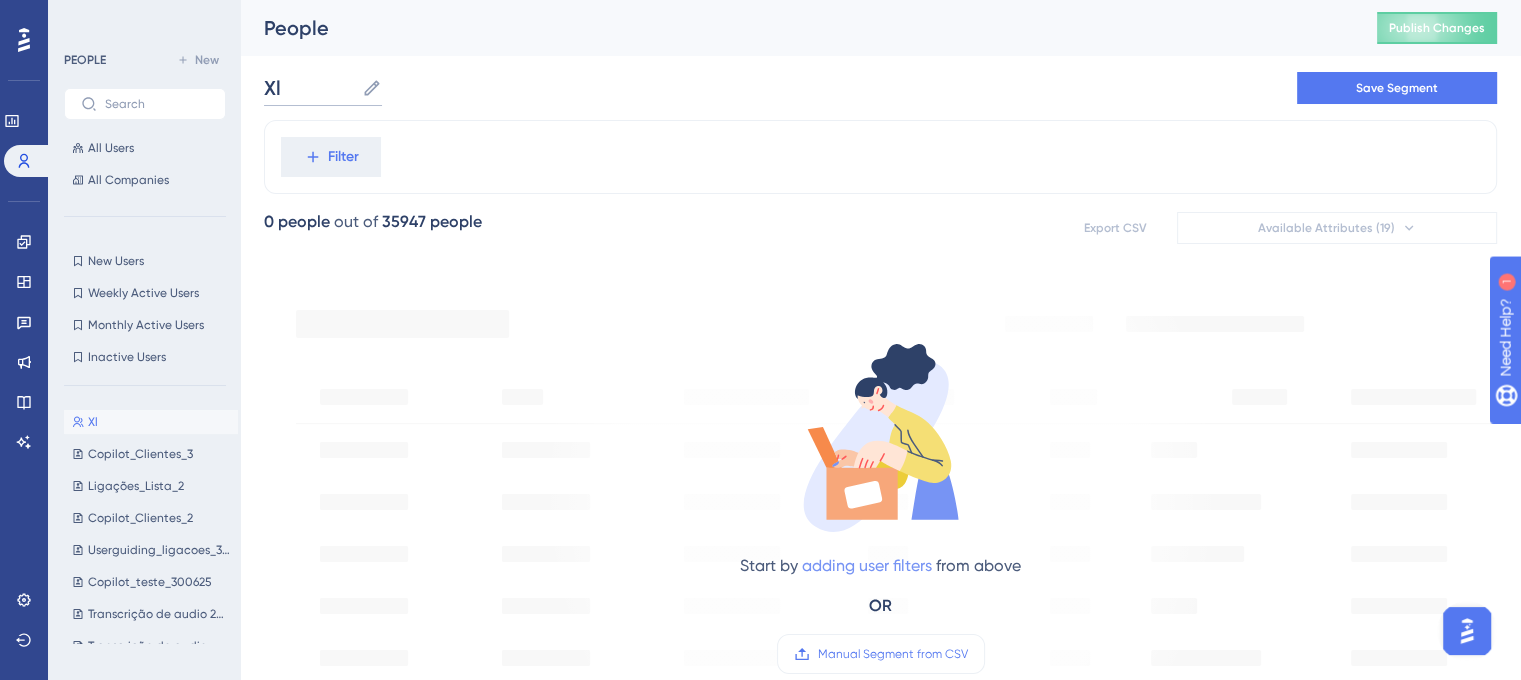 type on "X" 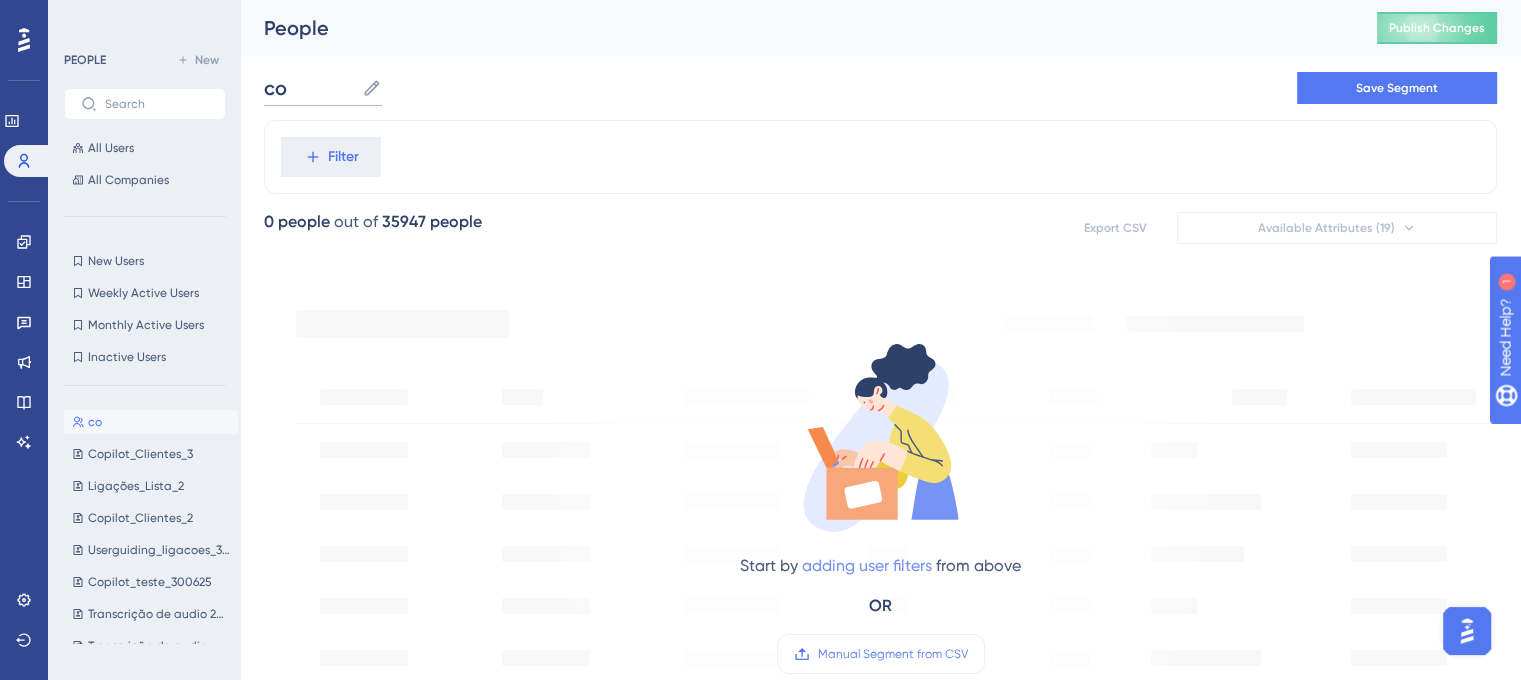 type on "c" 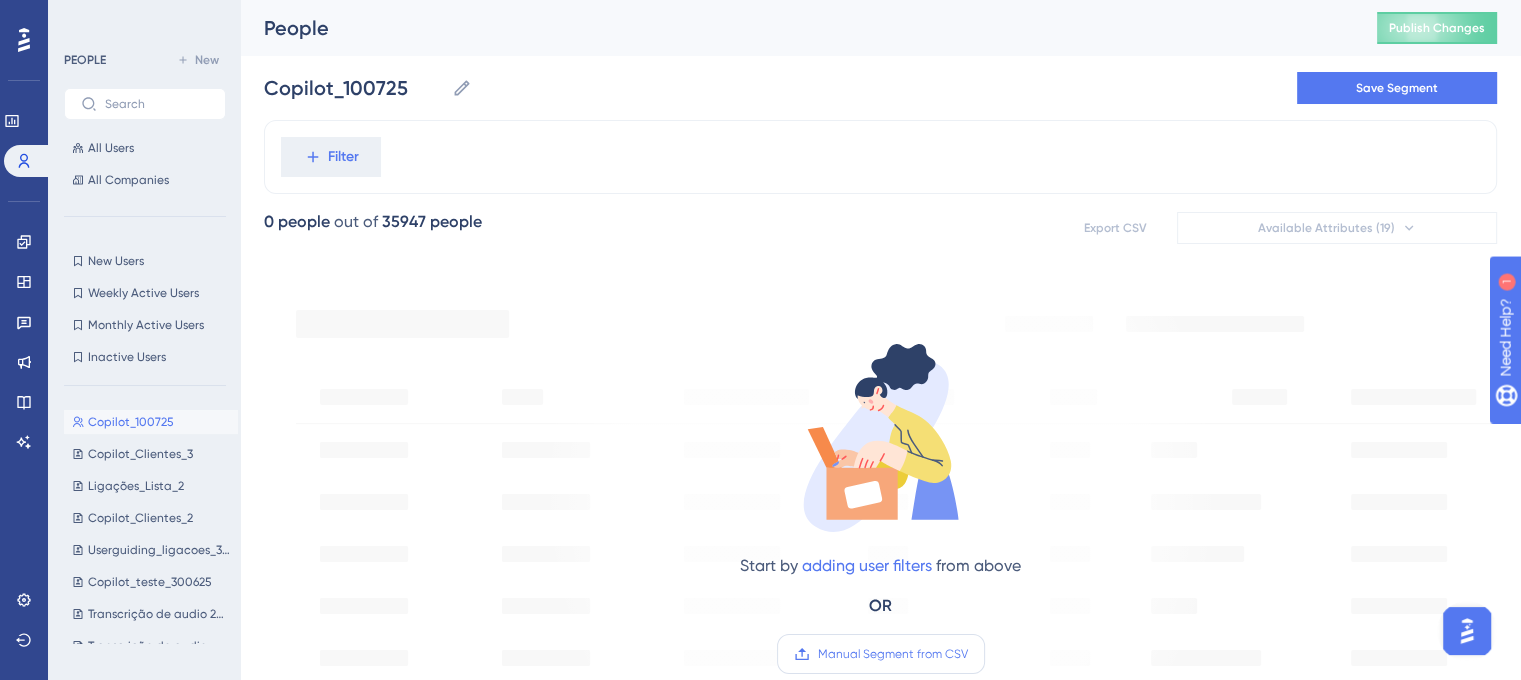 click on "Manual Segment from CSV" at bounding box center [893, 654] 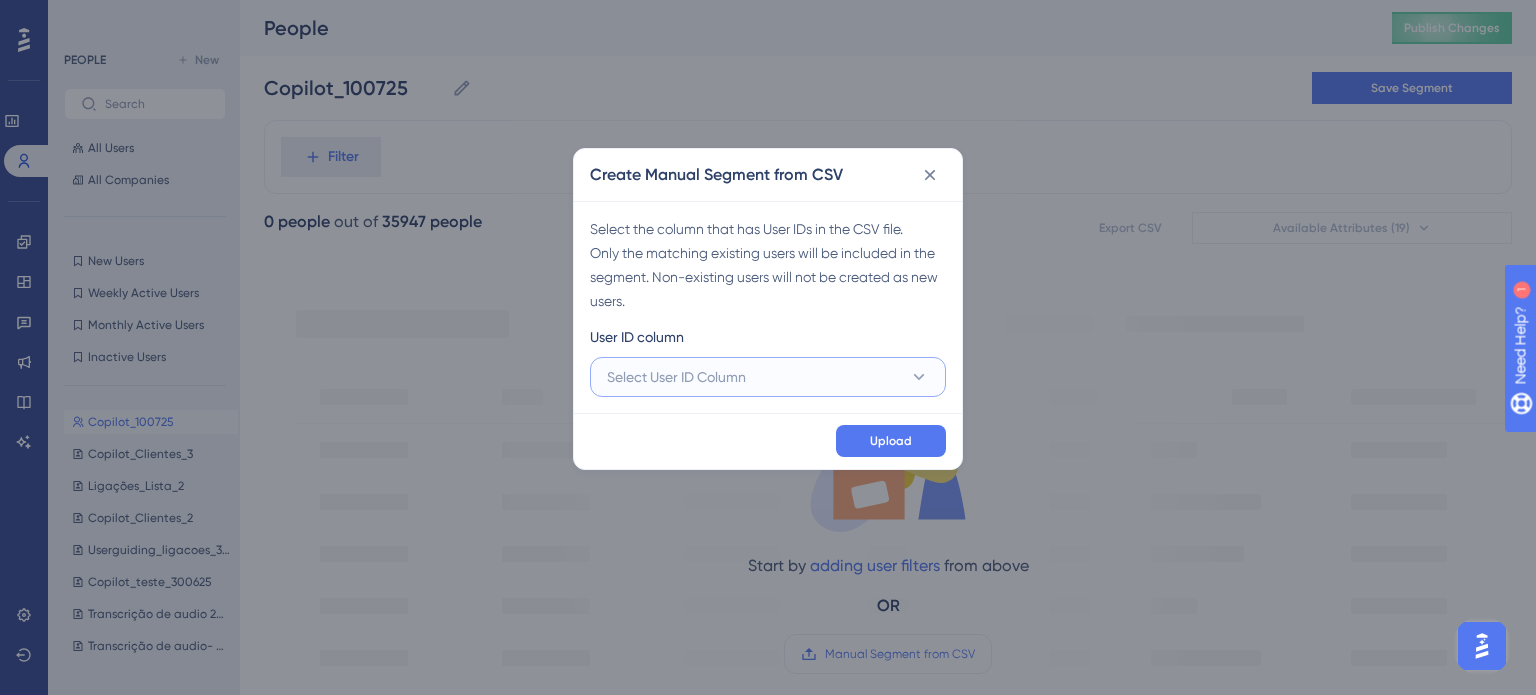 click on "Select User ID Column" at bounding box center [768, 377] 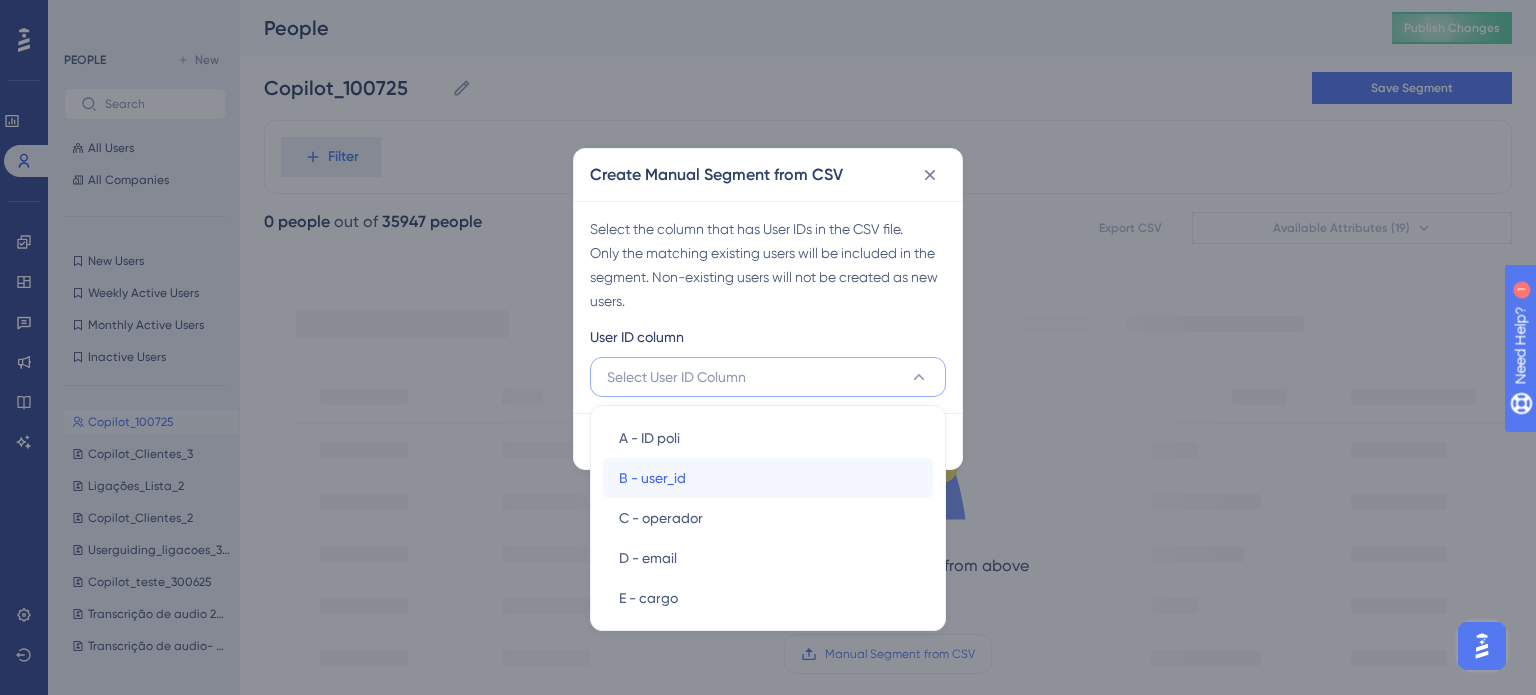 click on "B - user_id B - user_id" at bounding box center [768, 478] 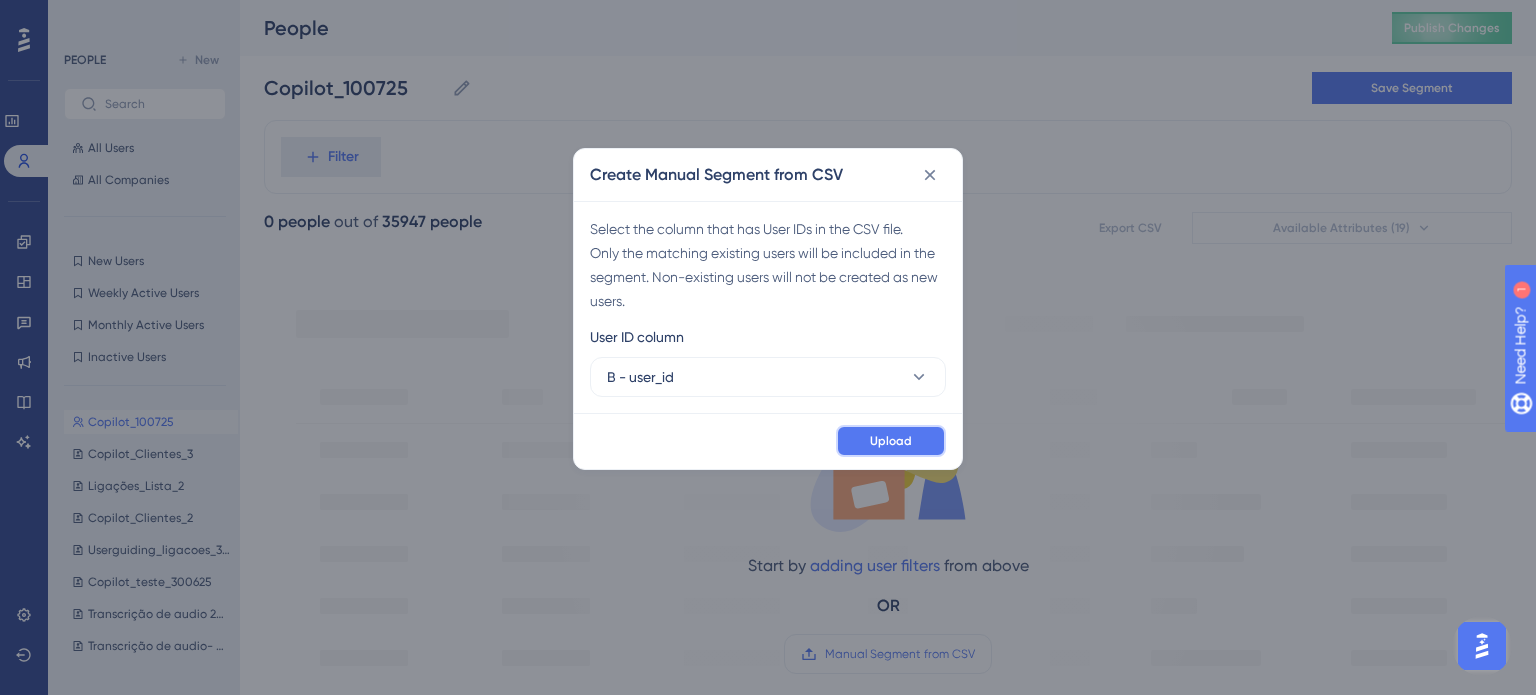 click on "Upload" at bounding box center [891, 441] 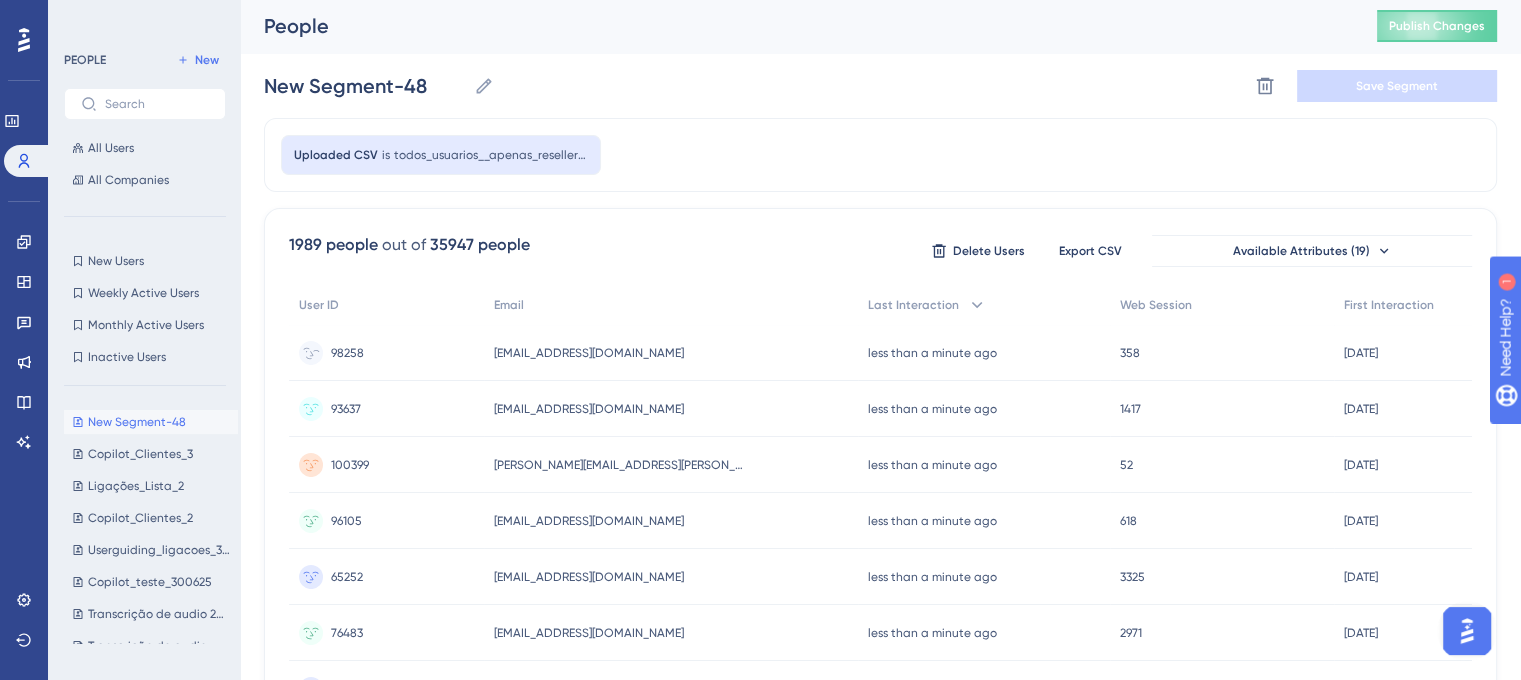 scroll, scrollTop: 0, scrollLeft: 0, axis: both 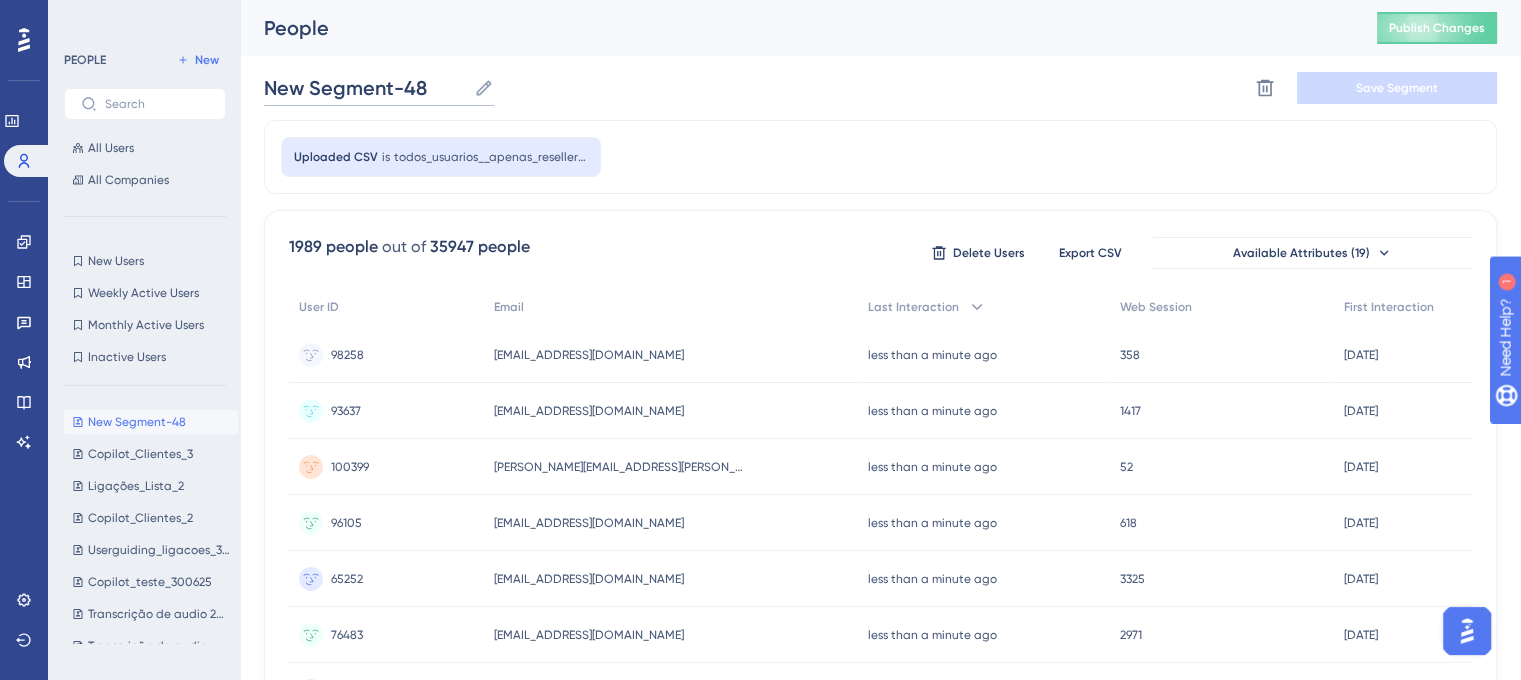 click on "New Segment-48" at bounding box center [365, 88] 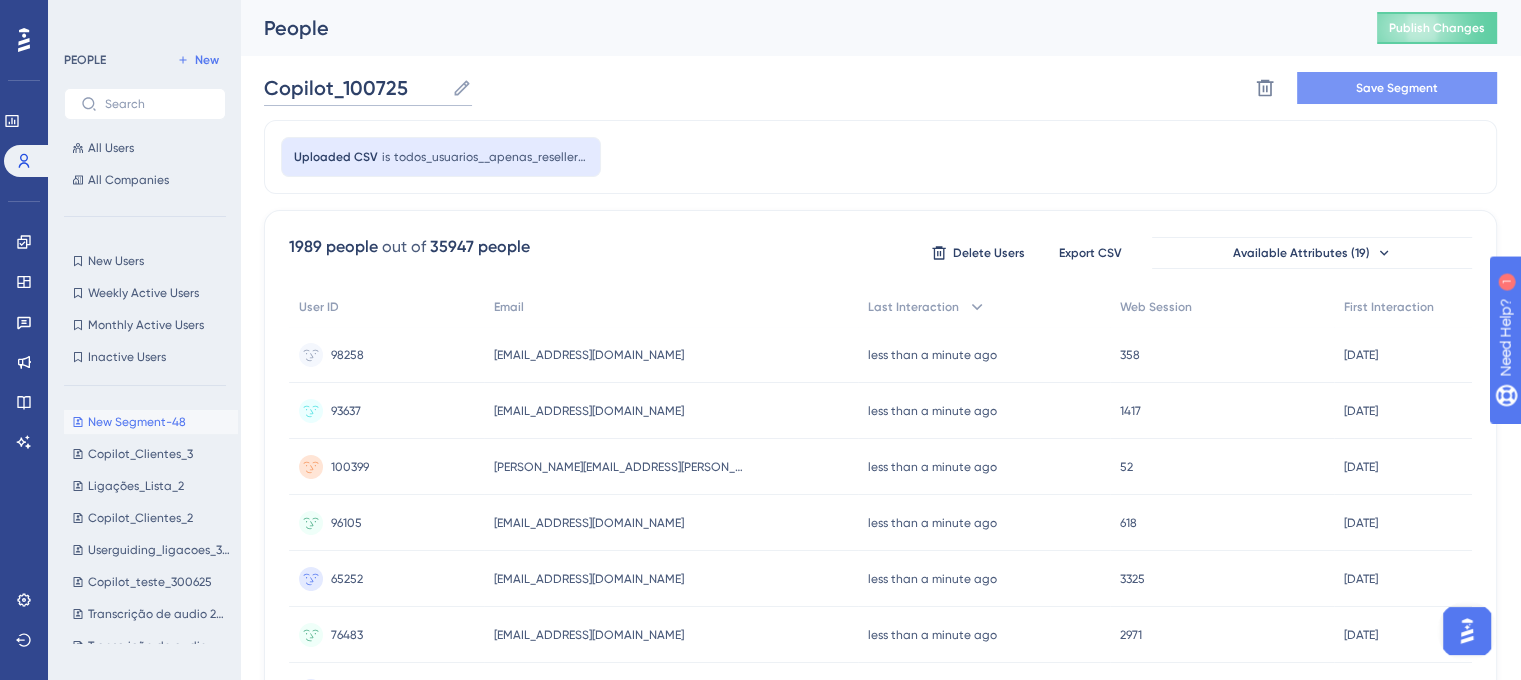 type on "Copilot_100725" 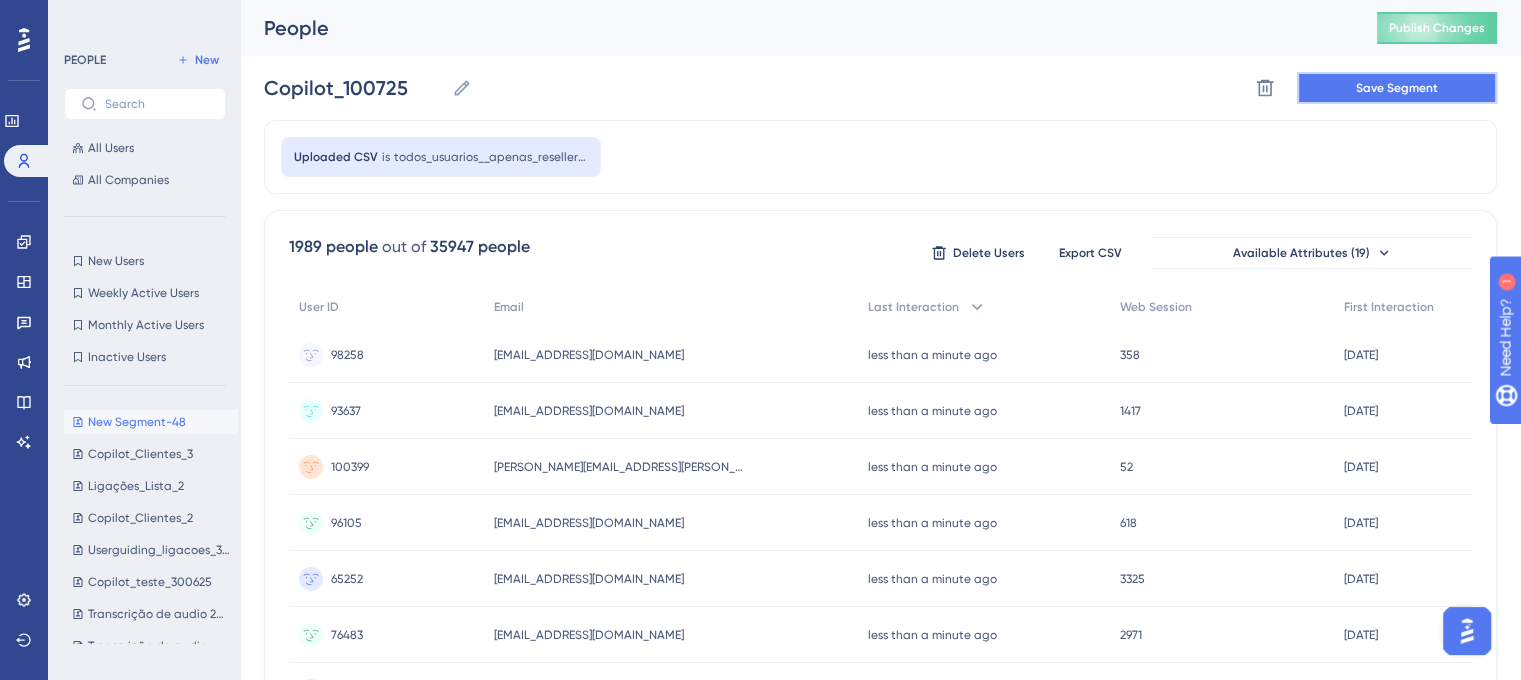 click on "Save Segment" at bounding box center [1397, 88] 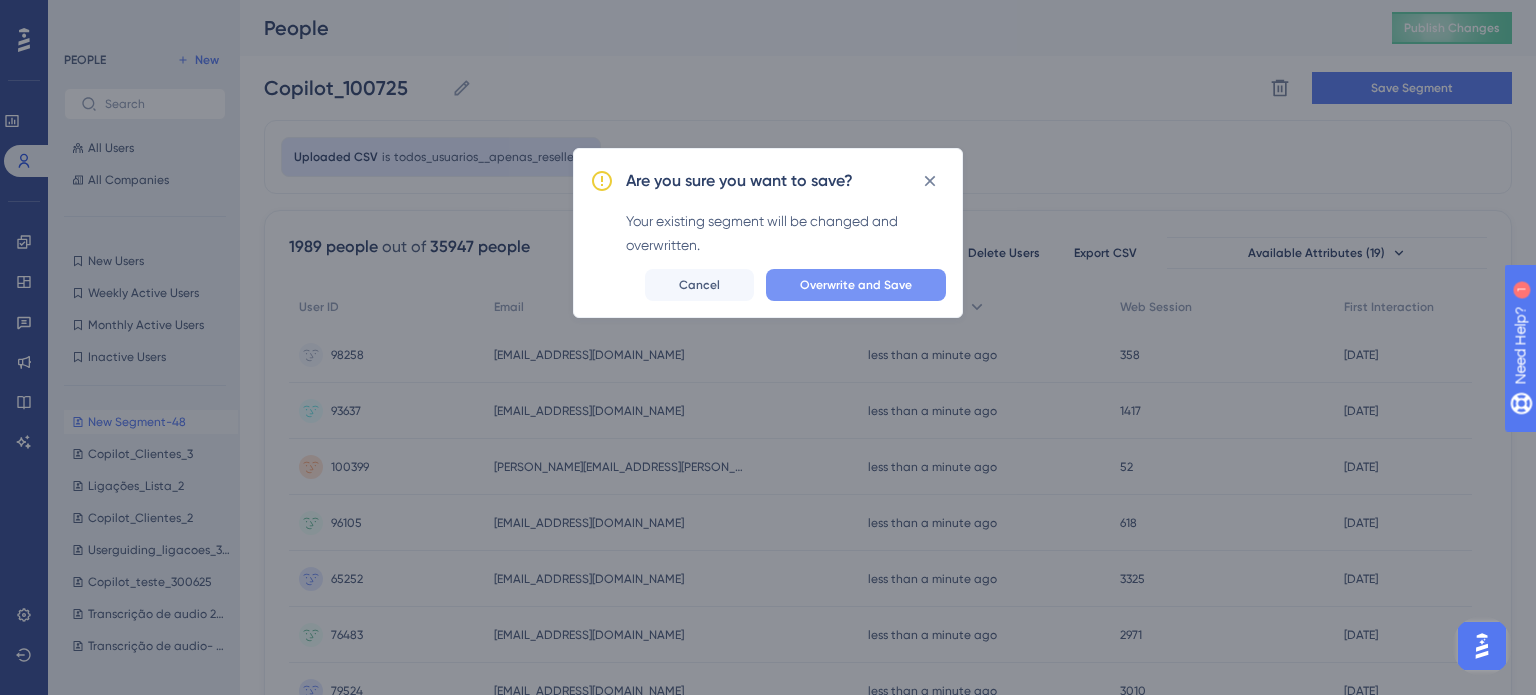 click on "Overwrite and Save" at bounding box center (856, 285) 